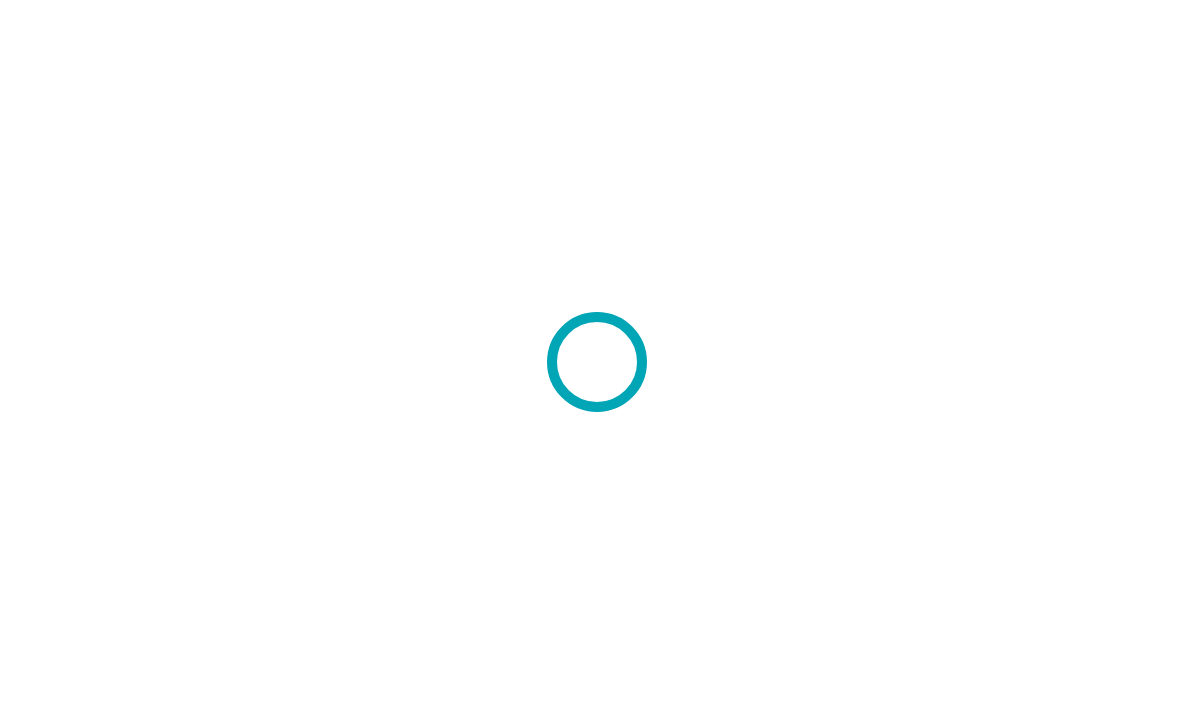 scroll, scrollTop: 0, scrollLeft: 0, axis: both 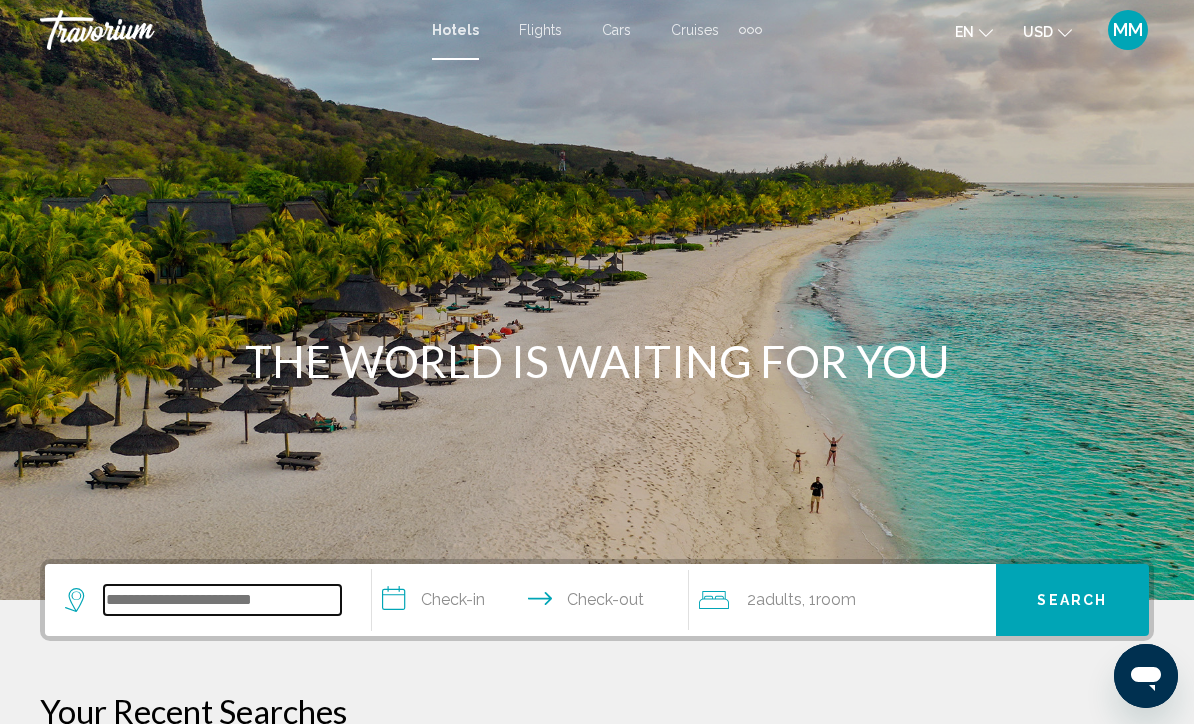 click at bounding box center [222, 600] 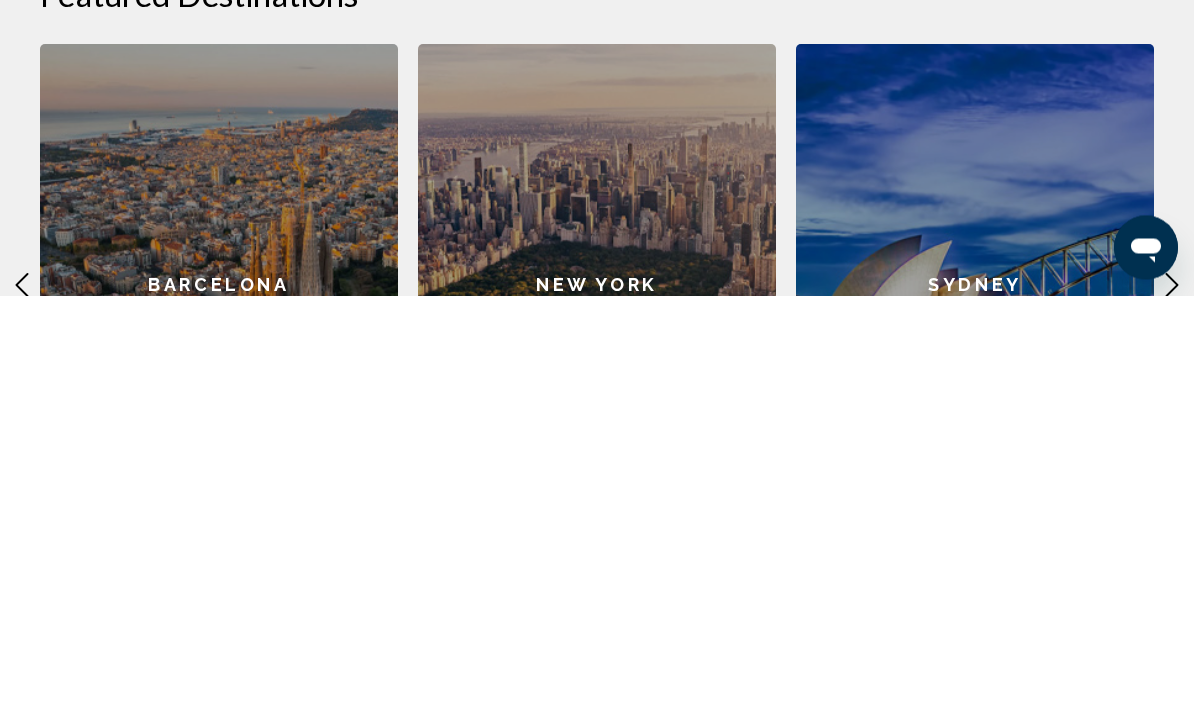 scroll, scrollTop: 452, scrollLeft: 0, axis: vertical 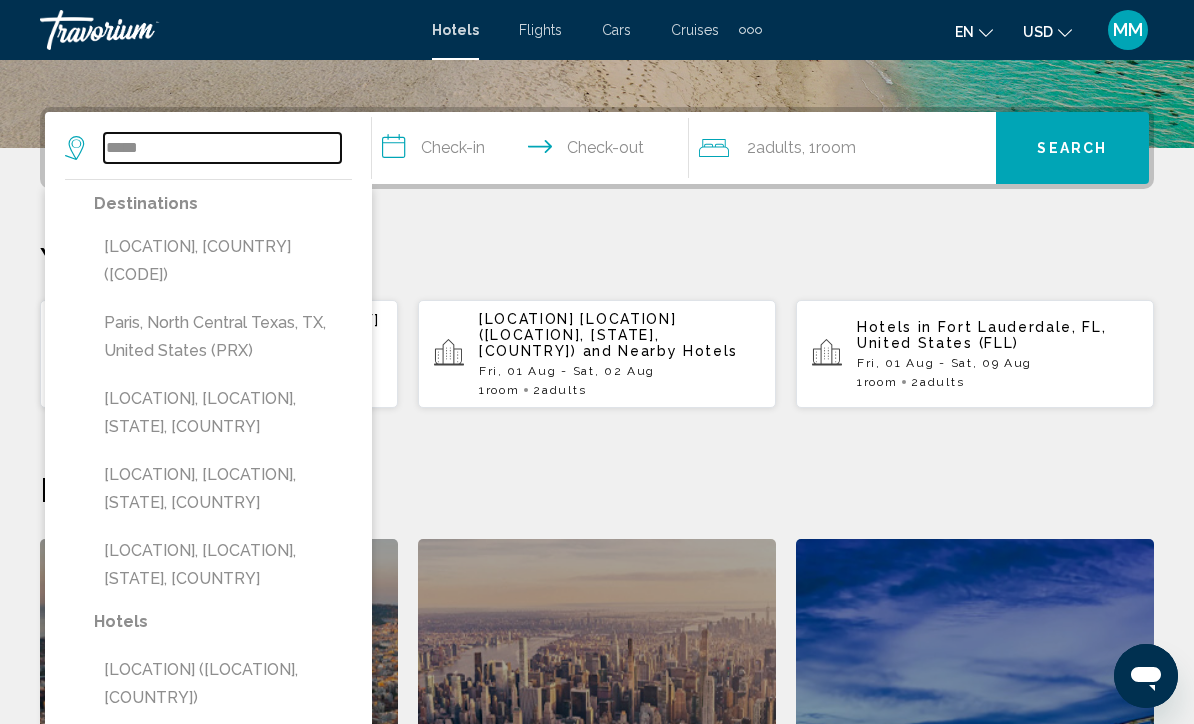 type on "*****" 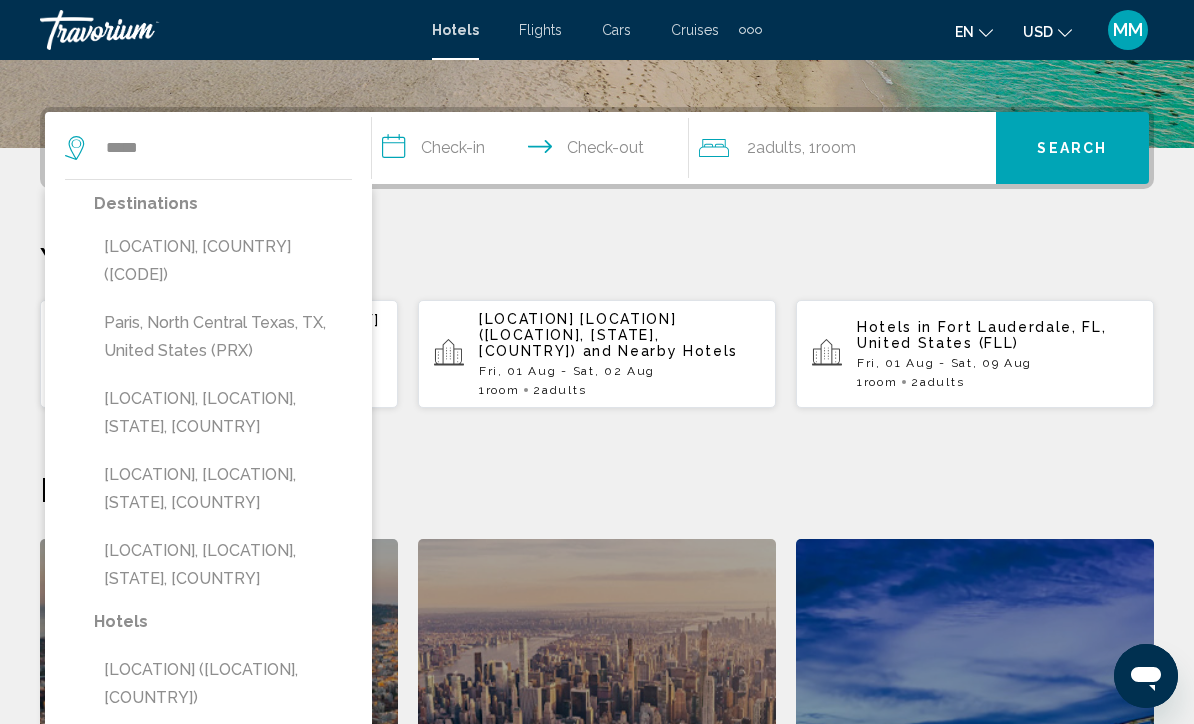 click on "[LOCATION], [COUNTRY] ([CODE])" at bounding box center (223, 261) 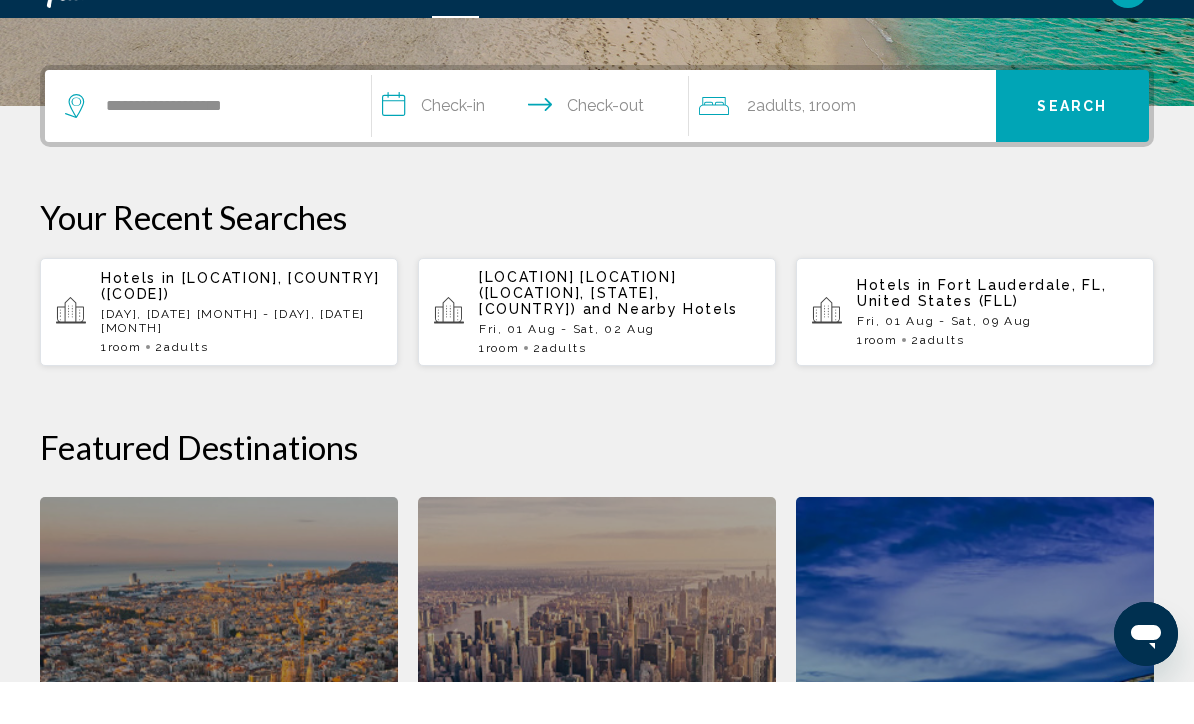 click on "**********" at bounding box center (534, 151) 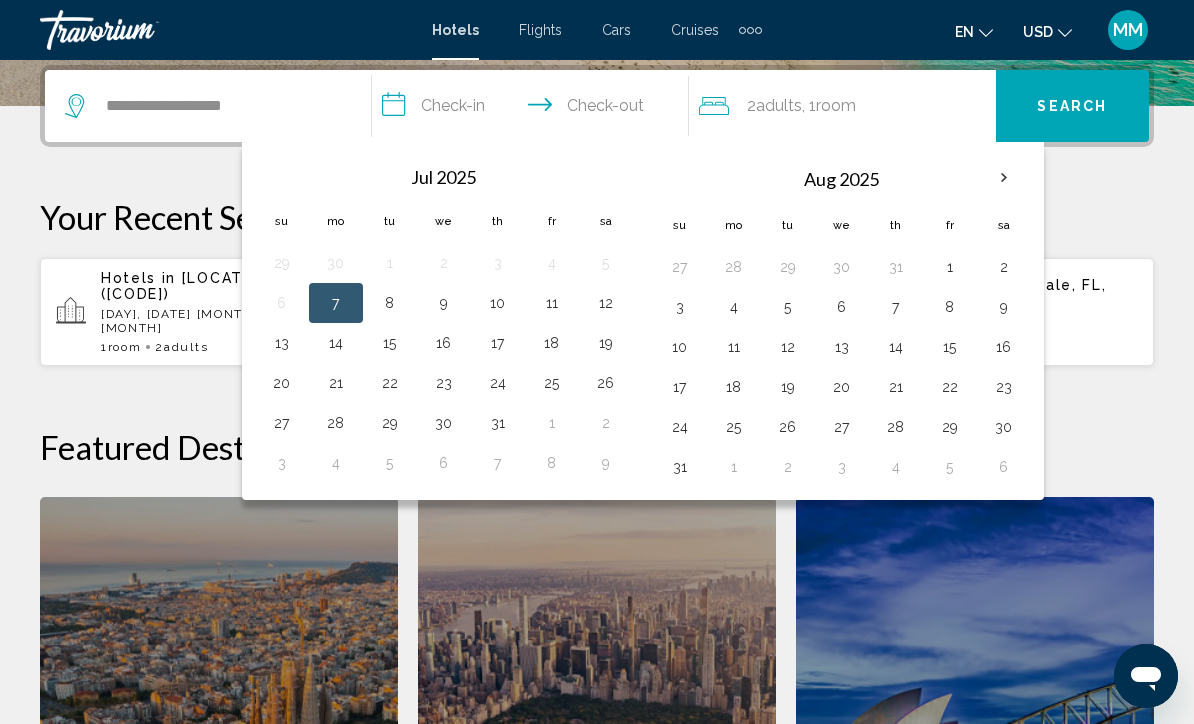 click on "12" at bounding box center (788, 347) 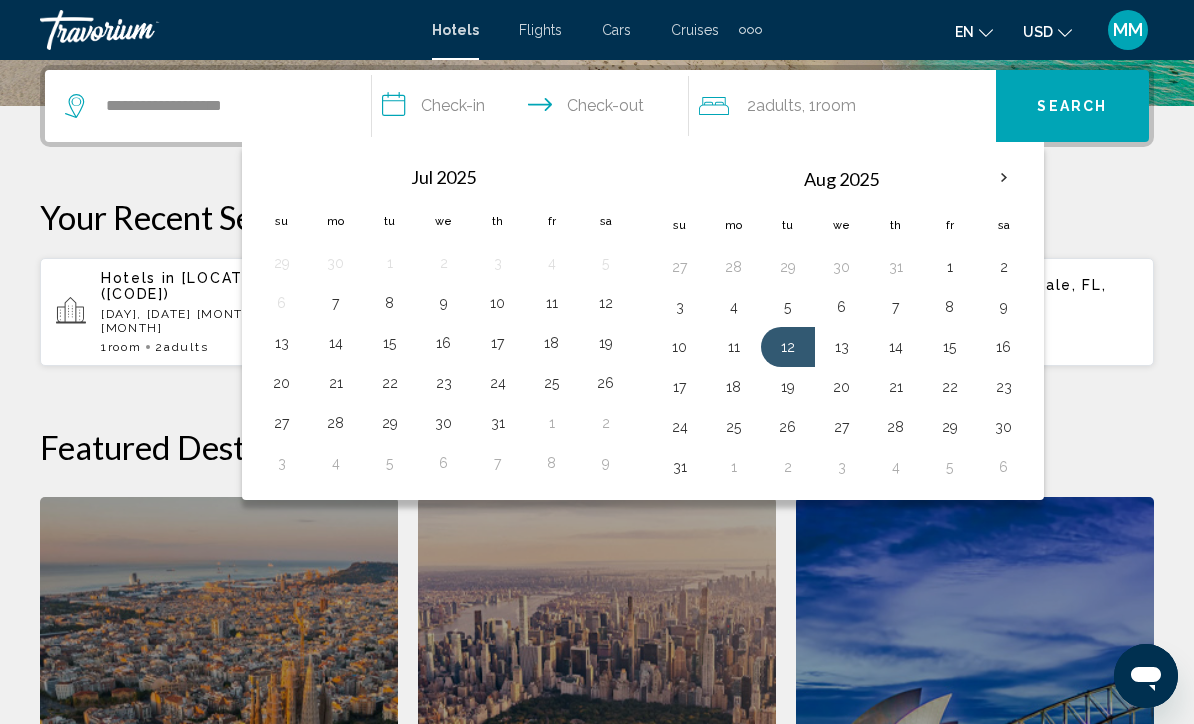 click on "15" at bounding box center (950, 347) 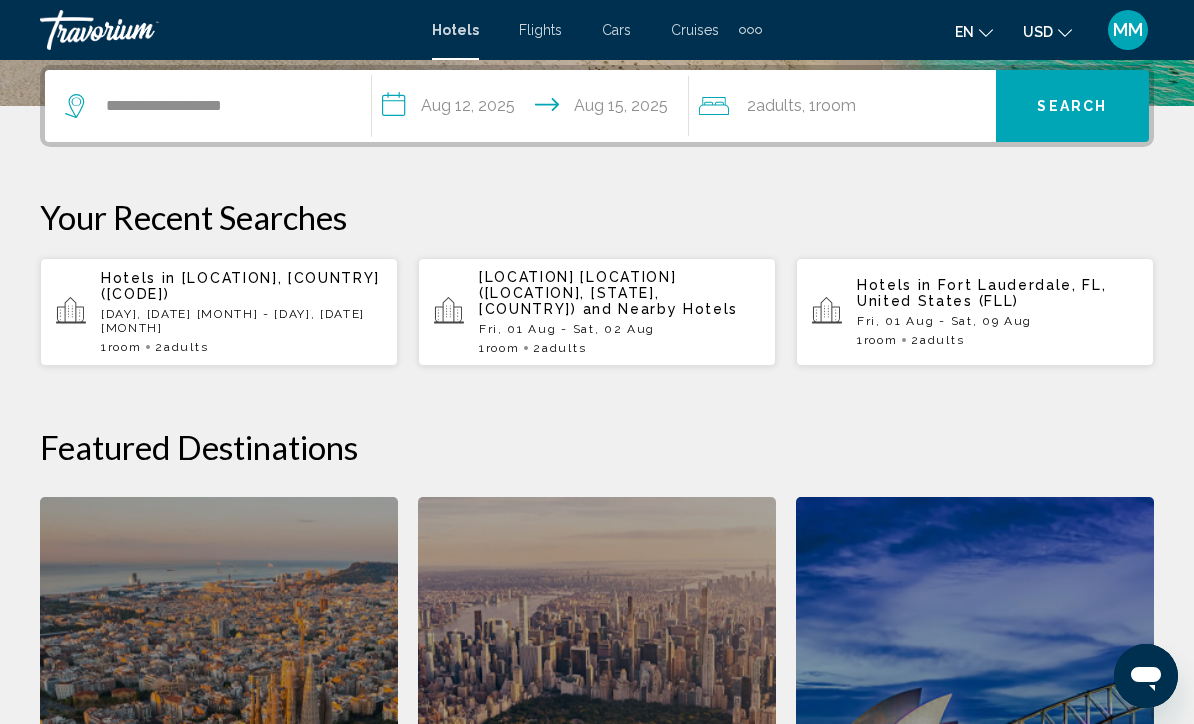 click on "Search" at bounding box center (1072, 107) 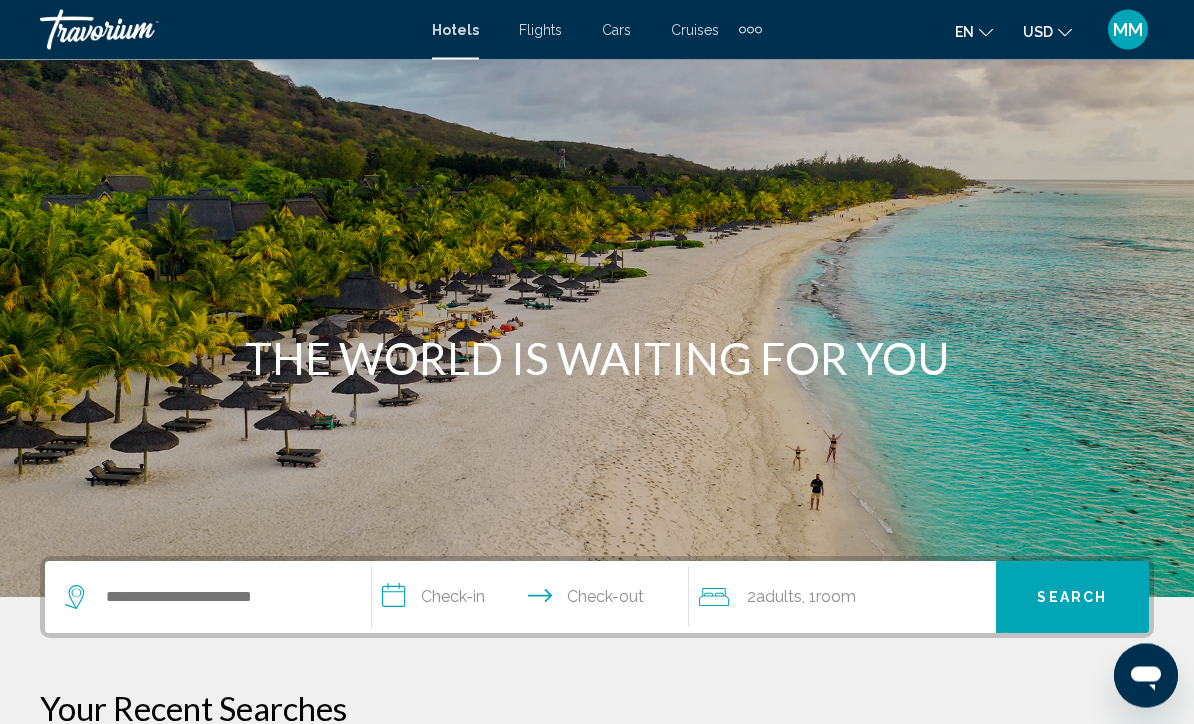 scroll, scrollTop: 0, scrollLeft: 0, axis: both 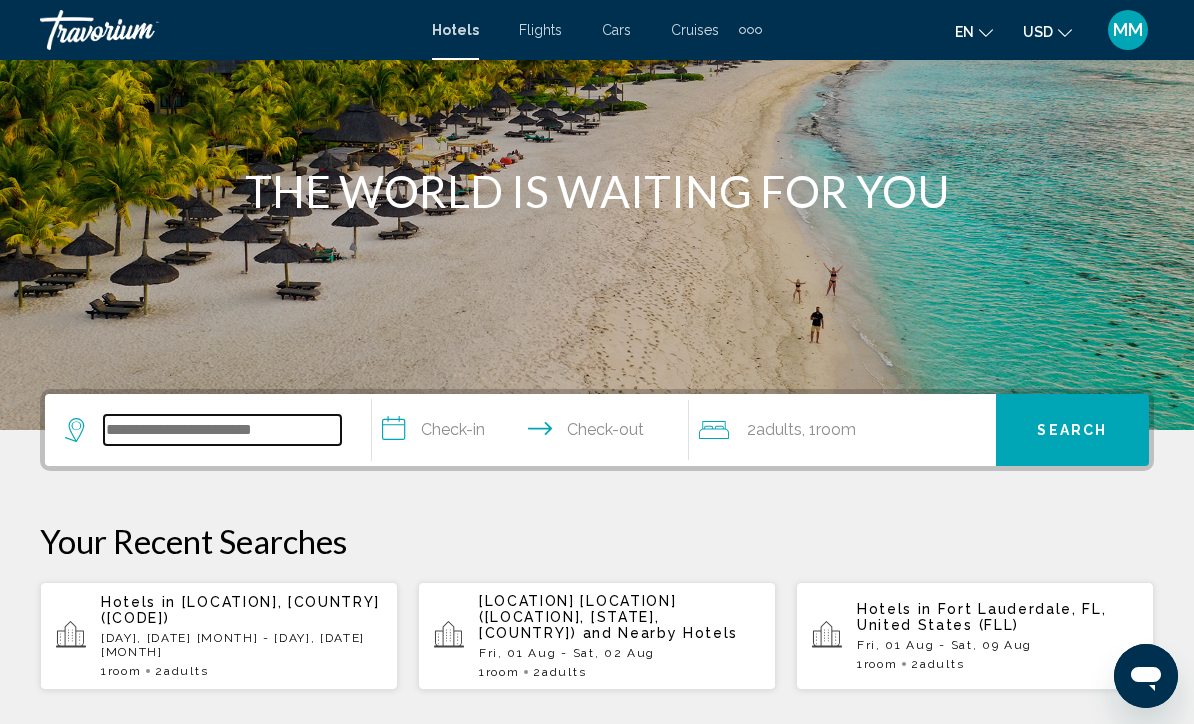 click at bounding box center [222, 430] 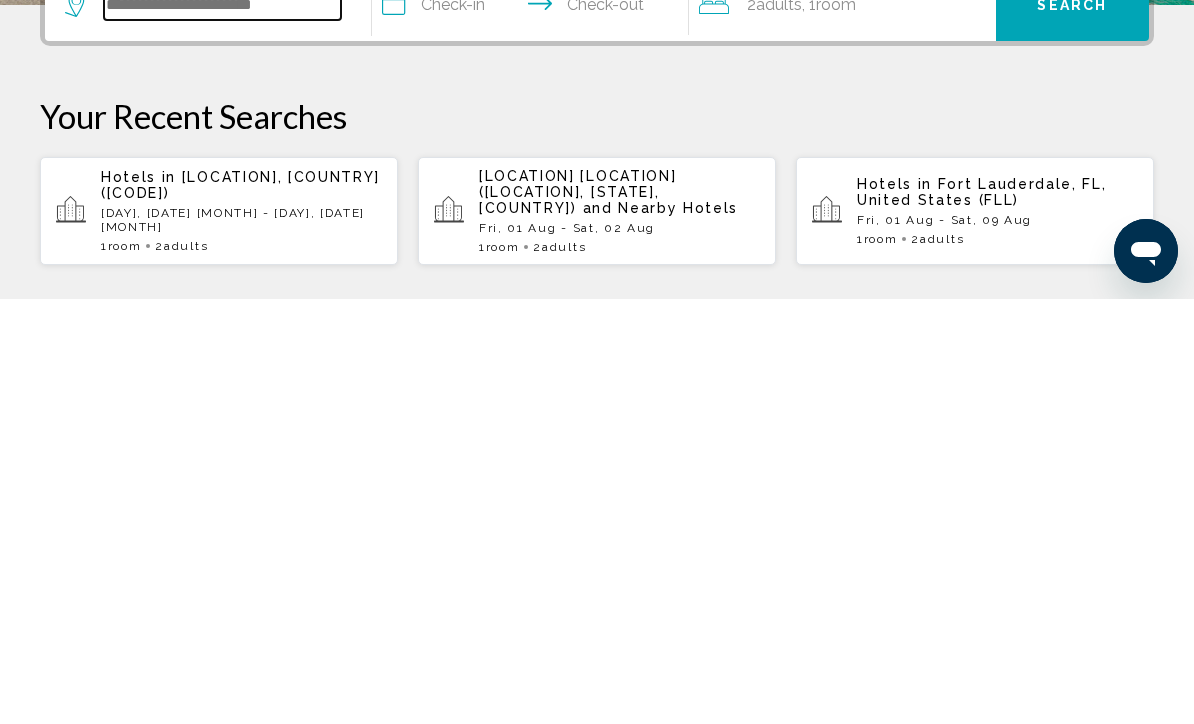 scroll, scrollTop: 315, scrollLeft: 0, axis: vertical 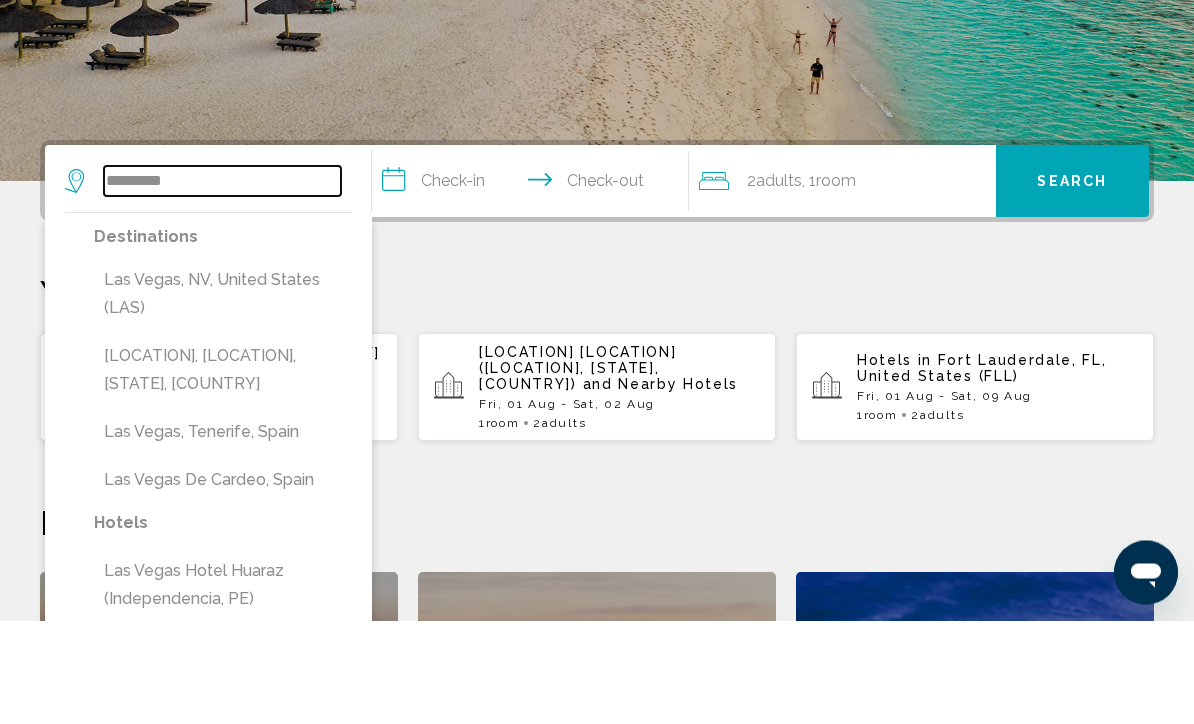 type on "*********" 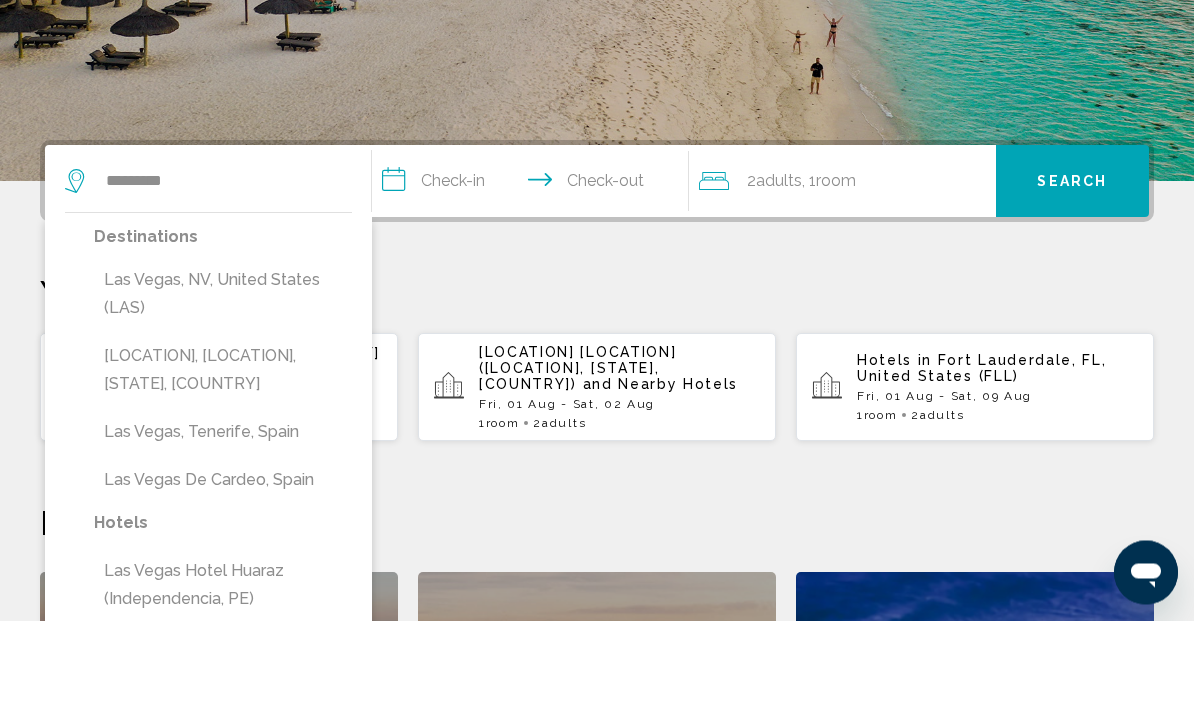 click on "Las Vegas, NV, United States (LAS)" at bounding box center (223, 398) 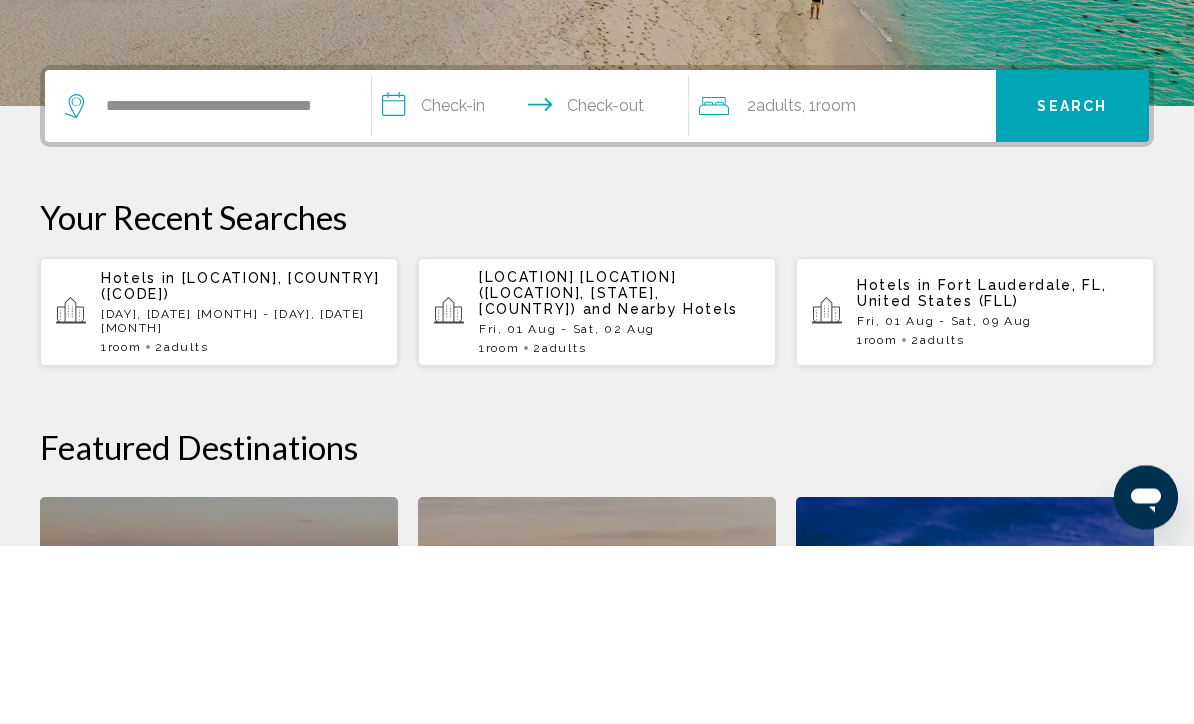click on "**********" at bounding box center (534, 288) 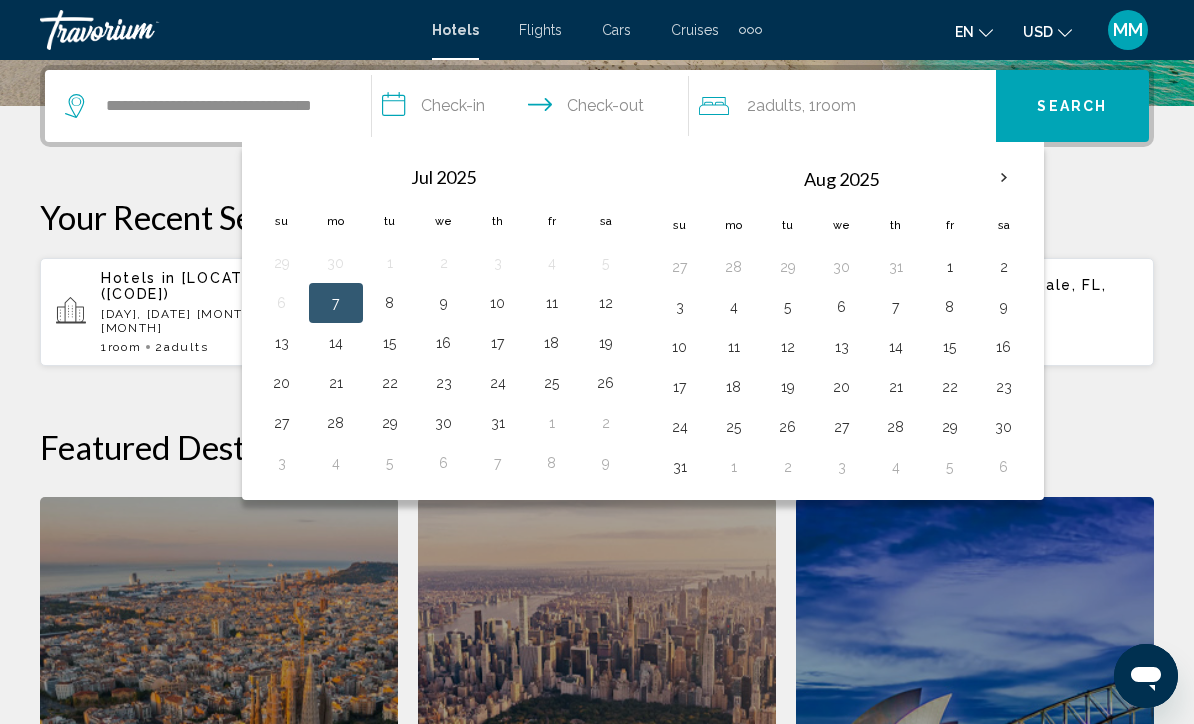 click on "24" at bounding box center [498, 383] 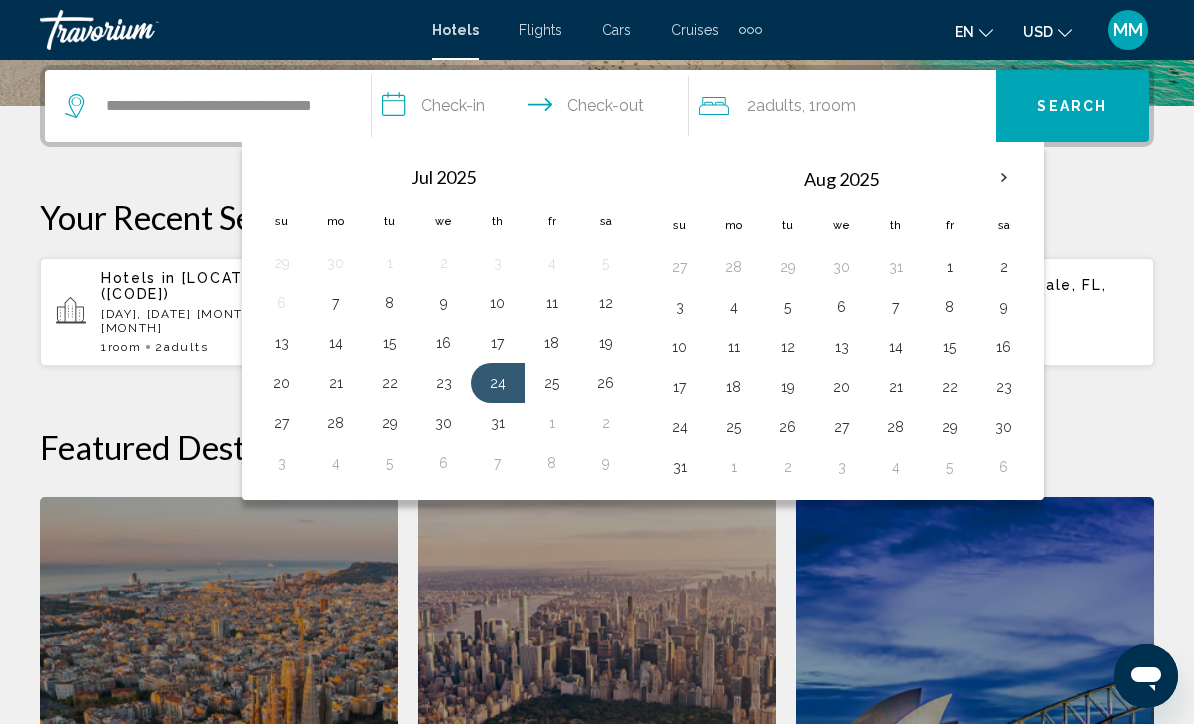 click on "27" at bounding box center (282, 423) 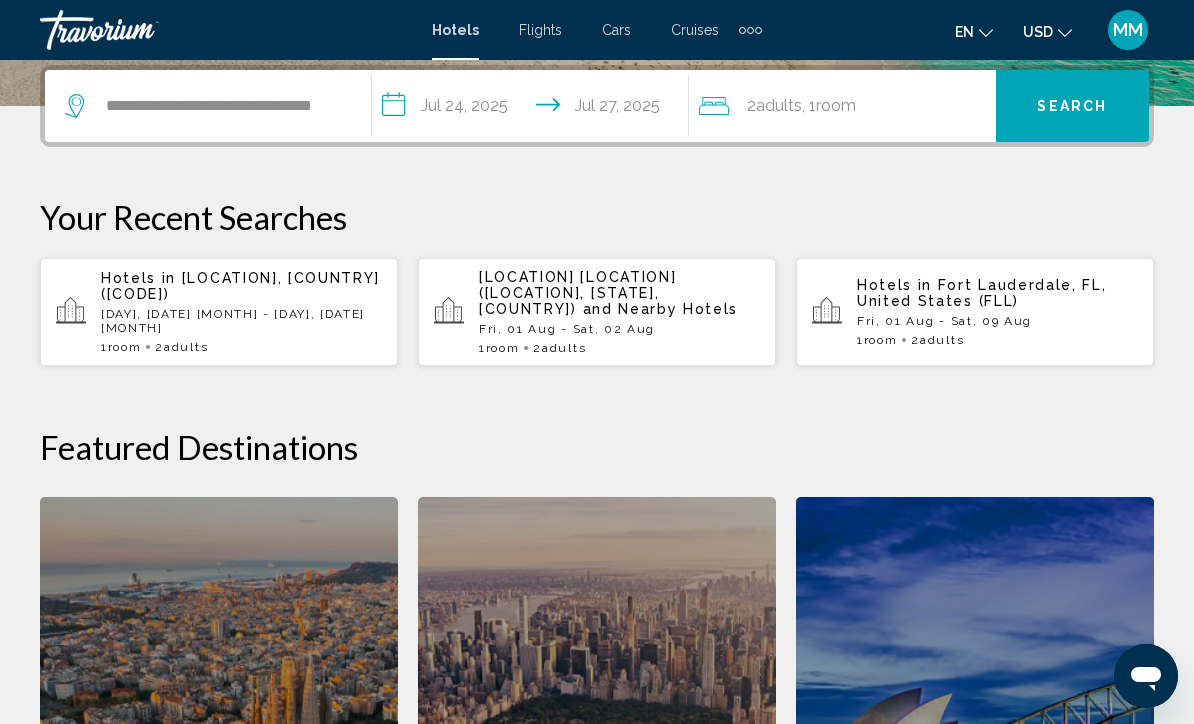 click on "2  Adult Adults" at bounding box center (774, 106) 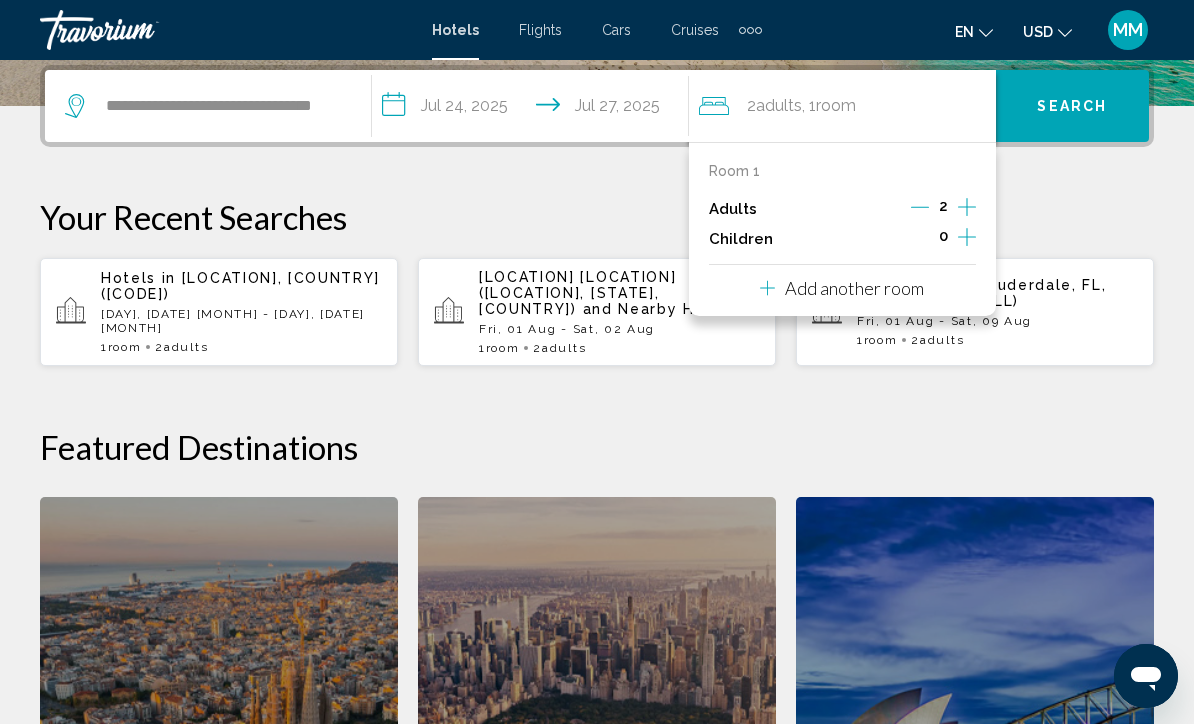 click on "Room 1 Adults
2
Children
0" at bounding box center (842, 208) 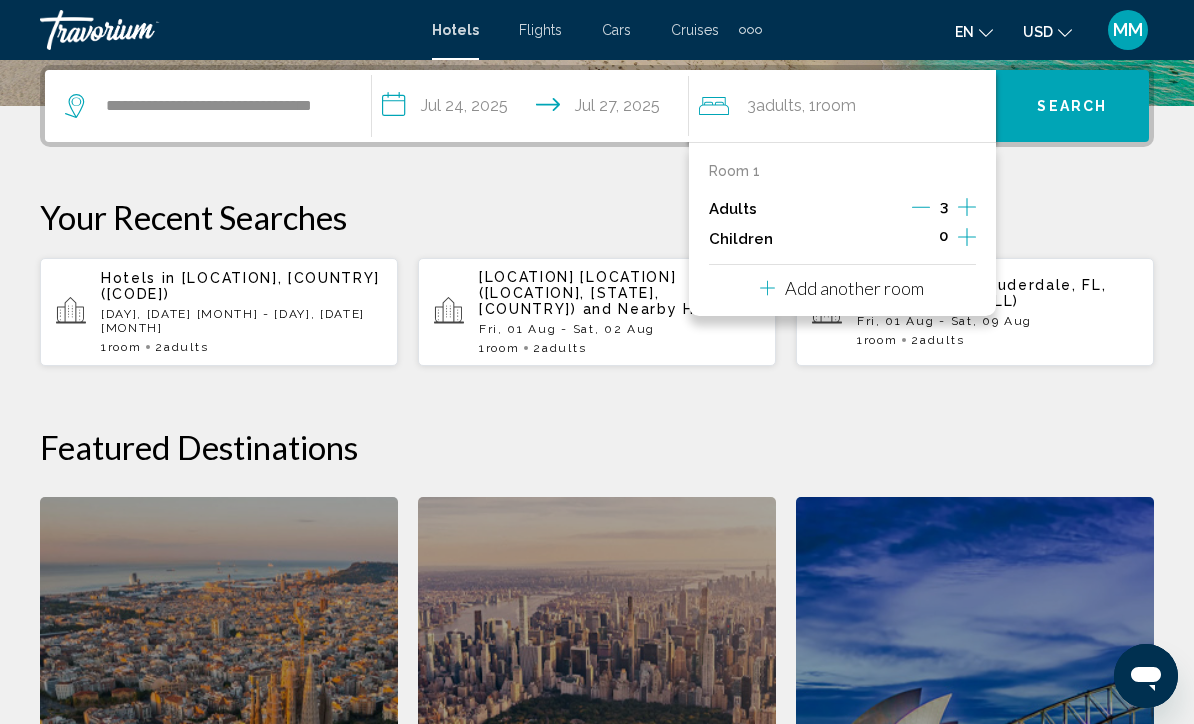click at bounding box center (967, 207) 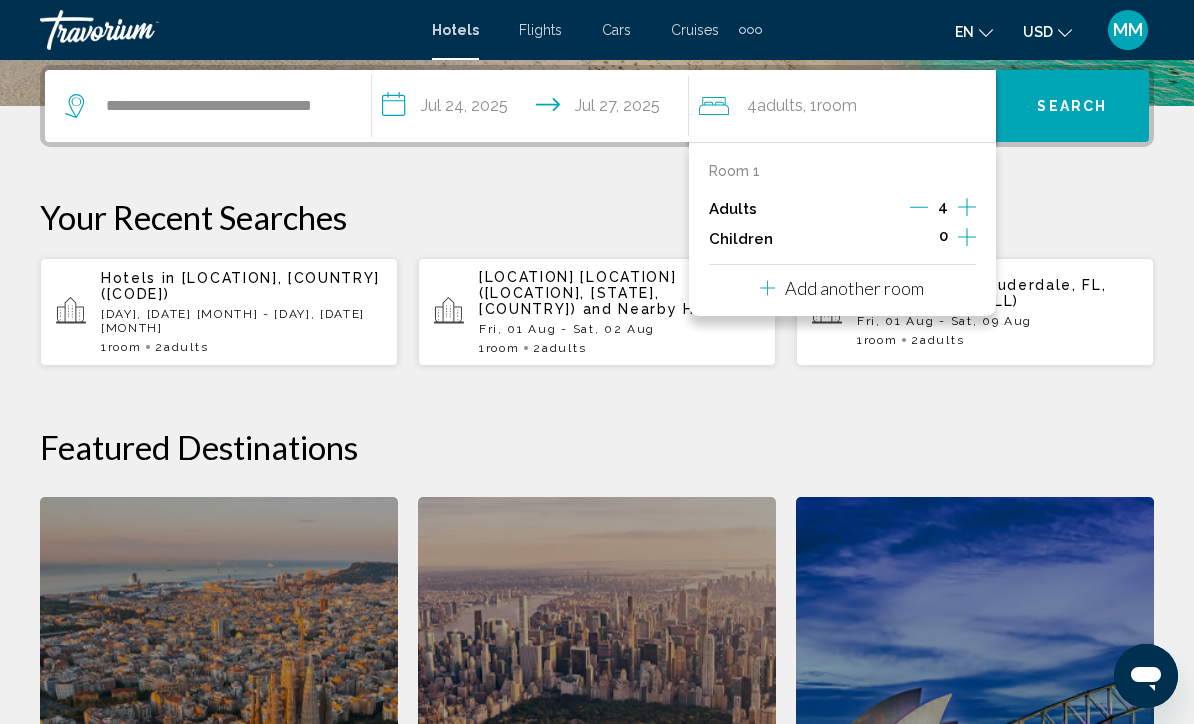 click at bounding box center (919, 207) 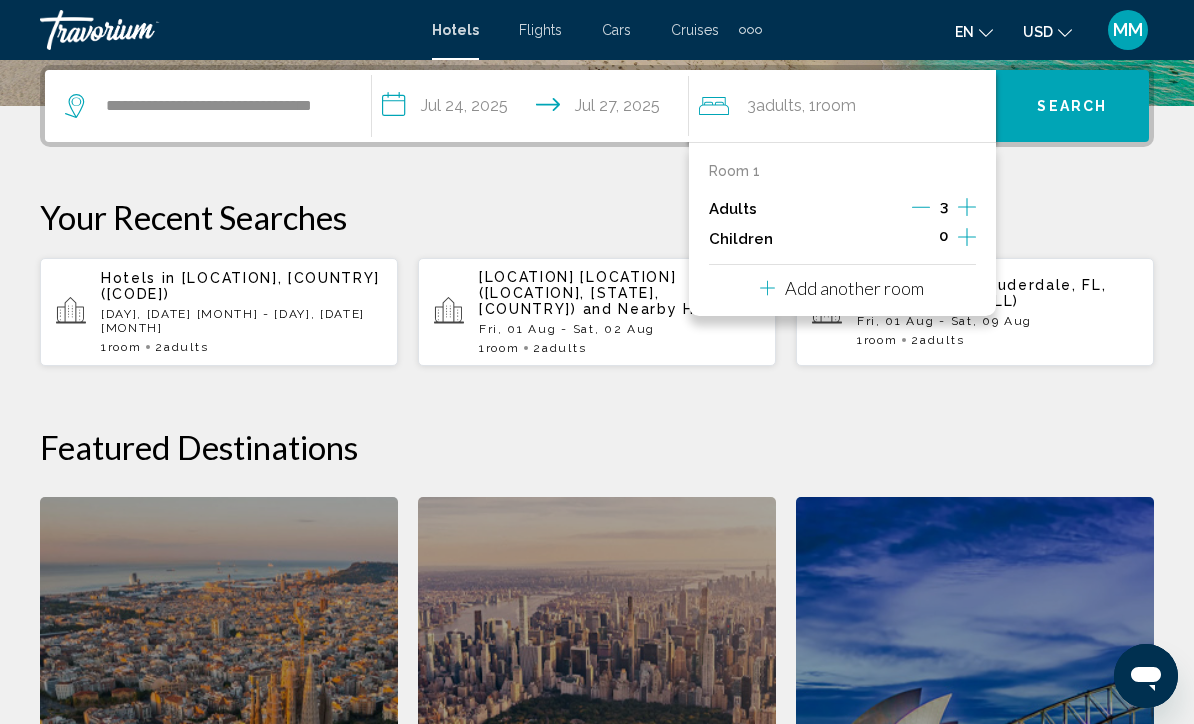 click at bounding box center (921, 207) 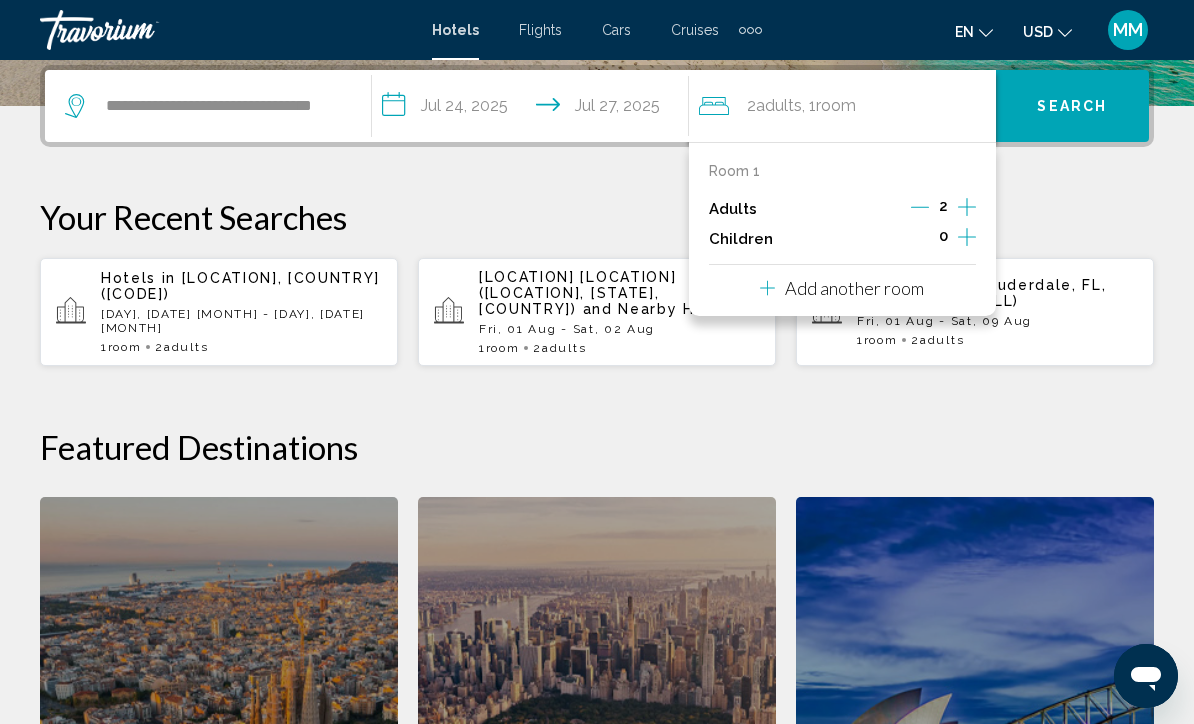 click on "Search" at bounding box center (1072, 107) 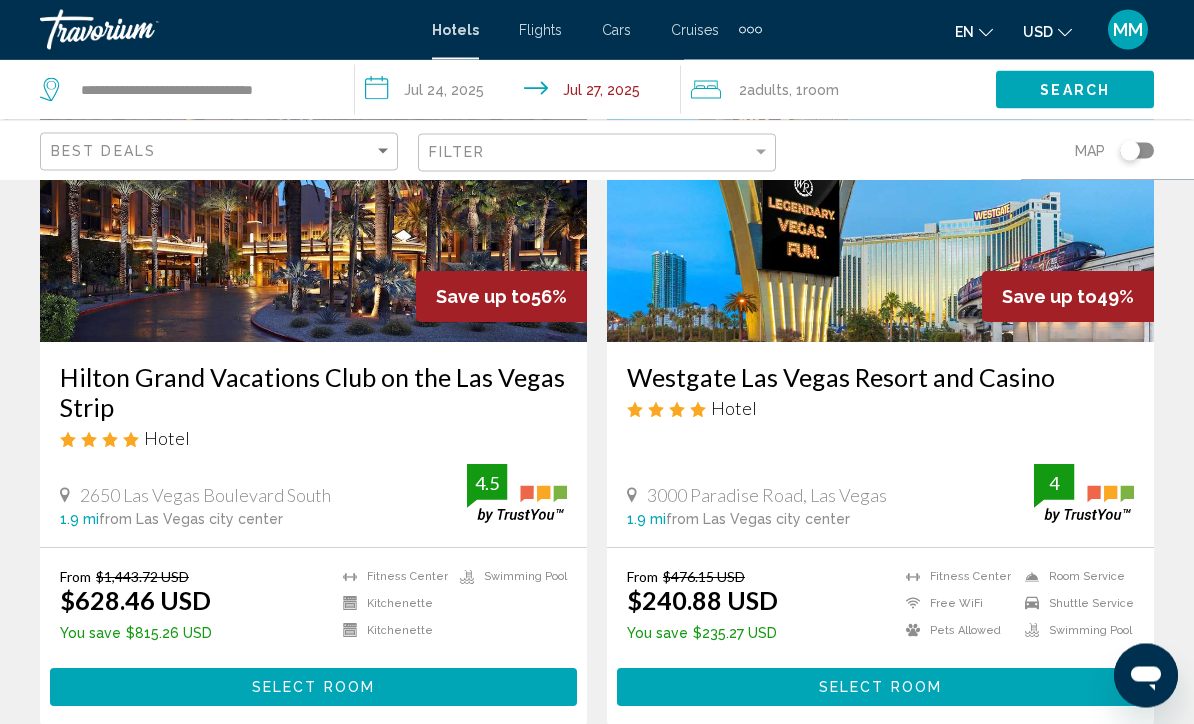 scroll, scrollTop: 0, scrollLeft: 0, axis: both 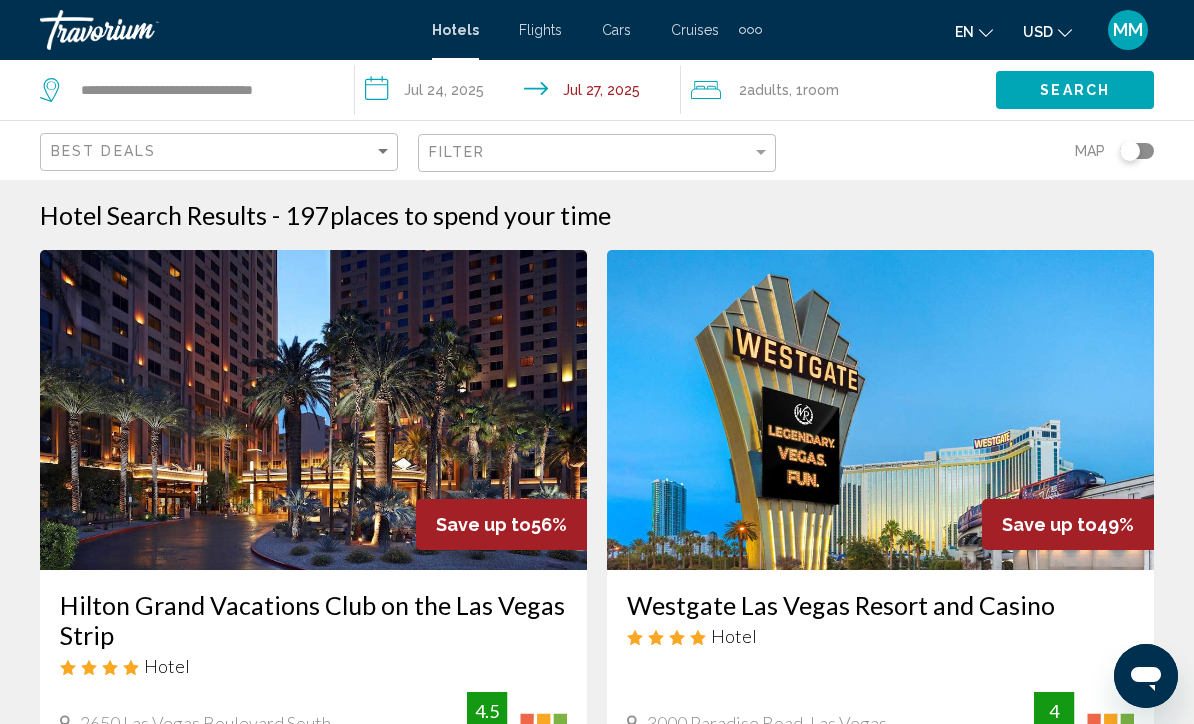 click at bounding box center (880, 410) 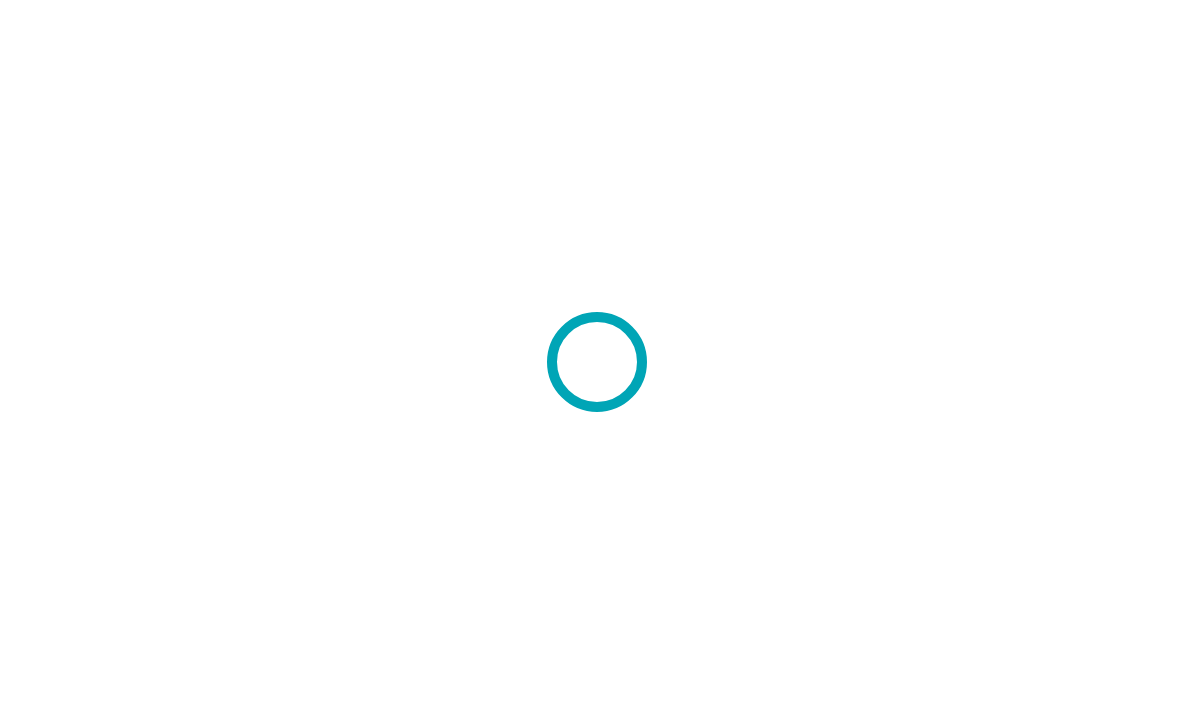 scroll, scrollTop: 0, scrollLeft: 0, axis: both 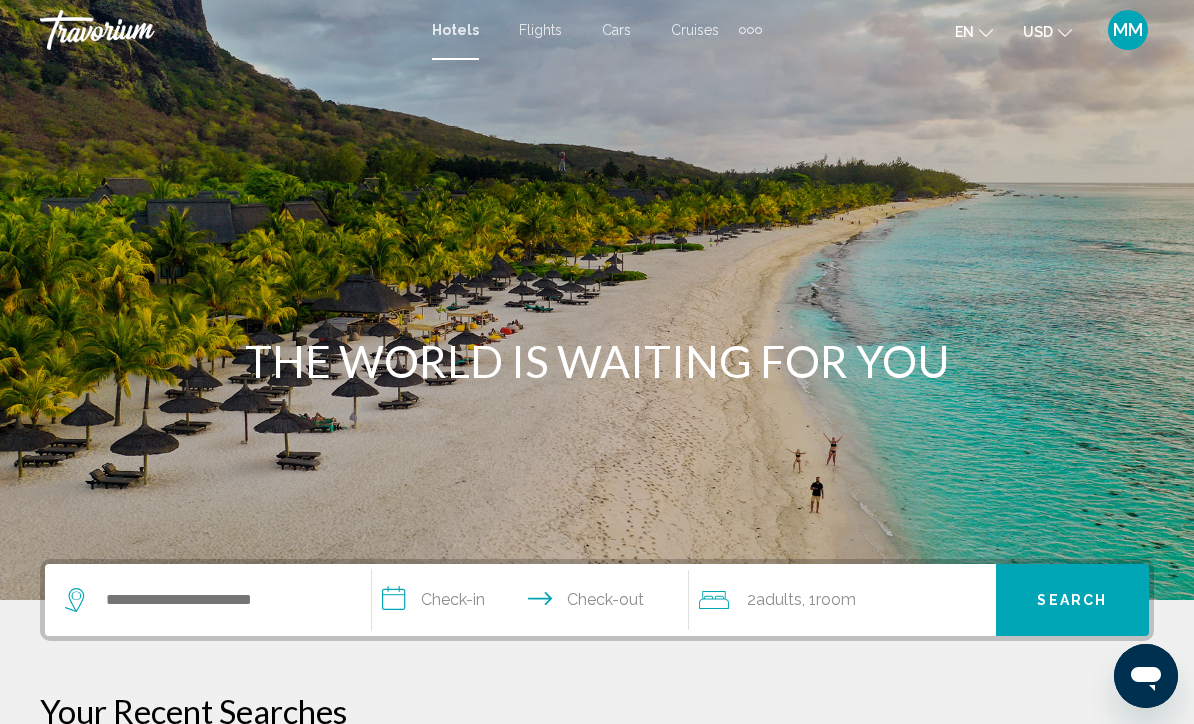 click at bounding box center (750, 30) 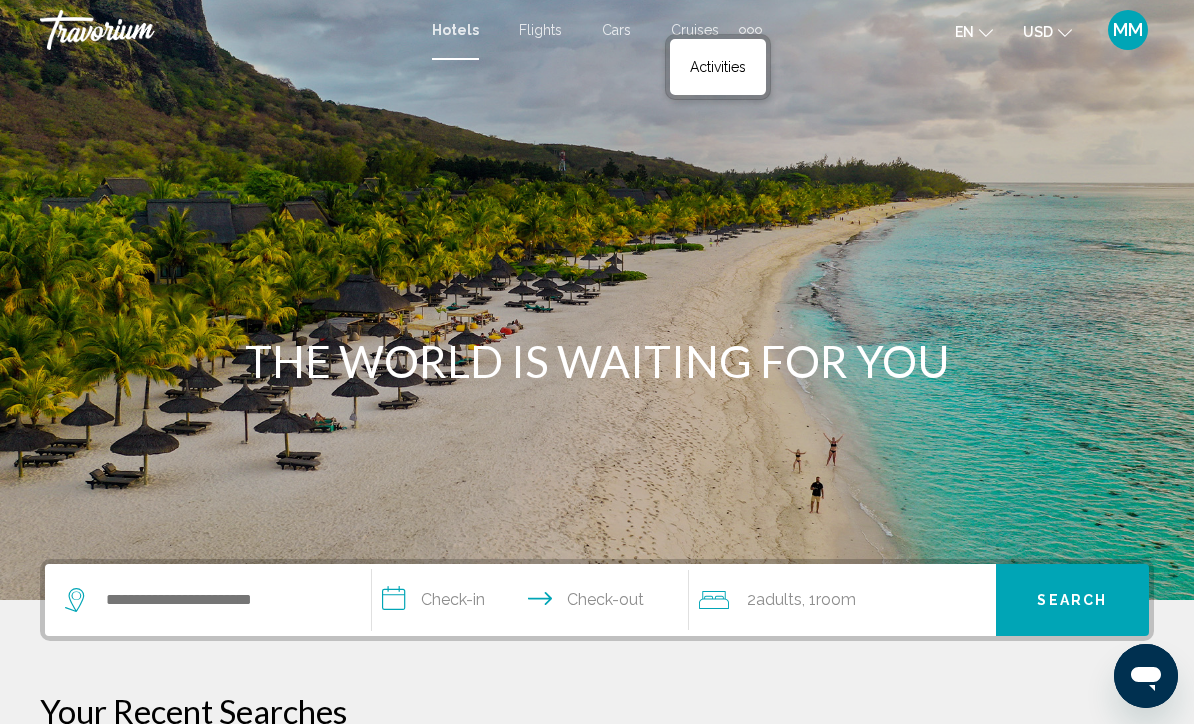 click on "Activities" at bounding box center (718, 67) 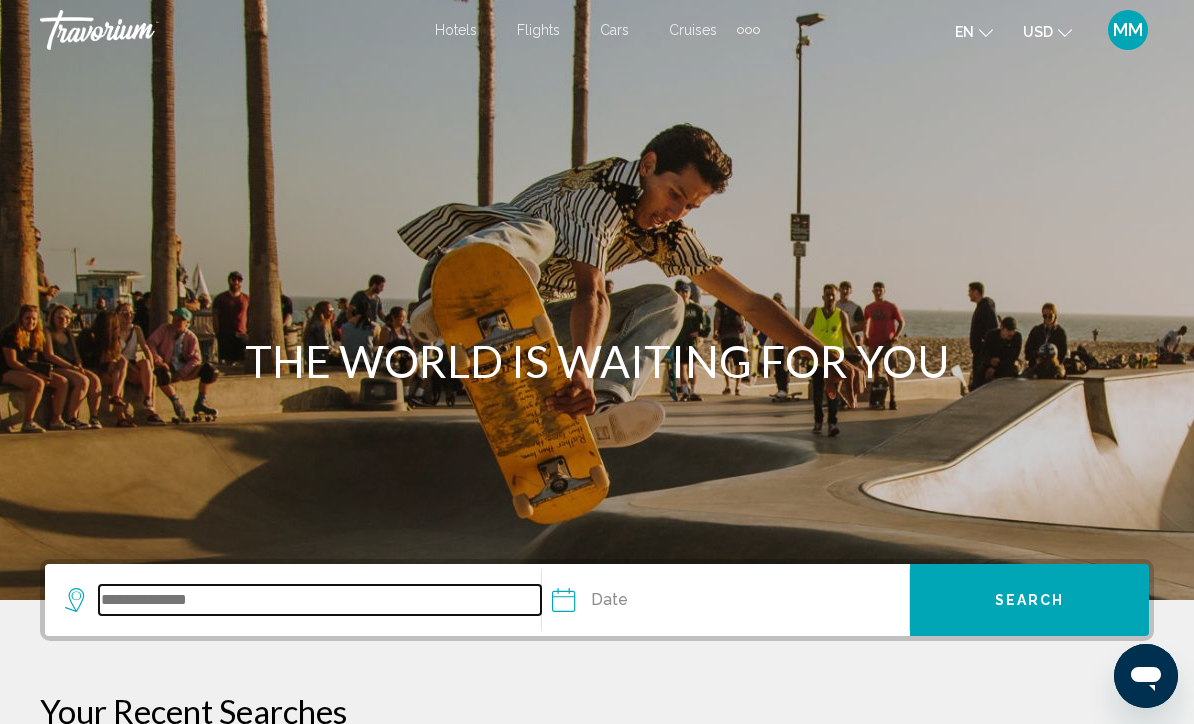 click at bounding box center (320, 600) 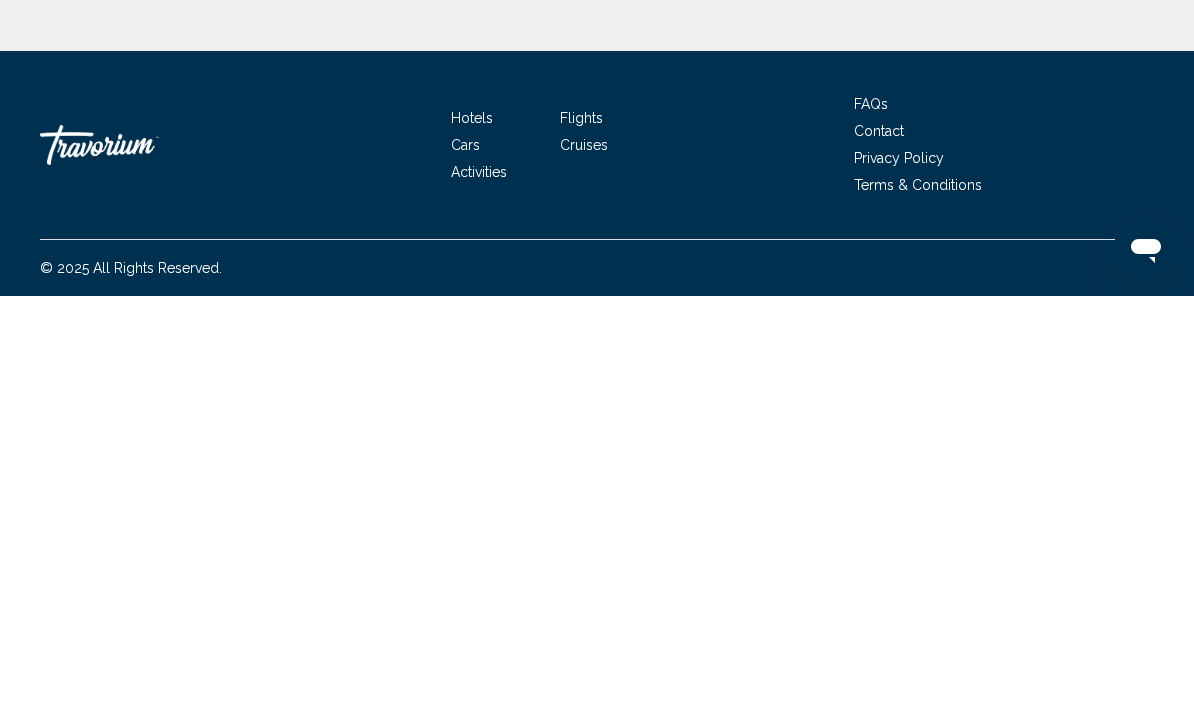 scroll, scrollTop: 393, scrollLeft: 0, axis: vertical 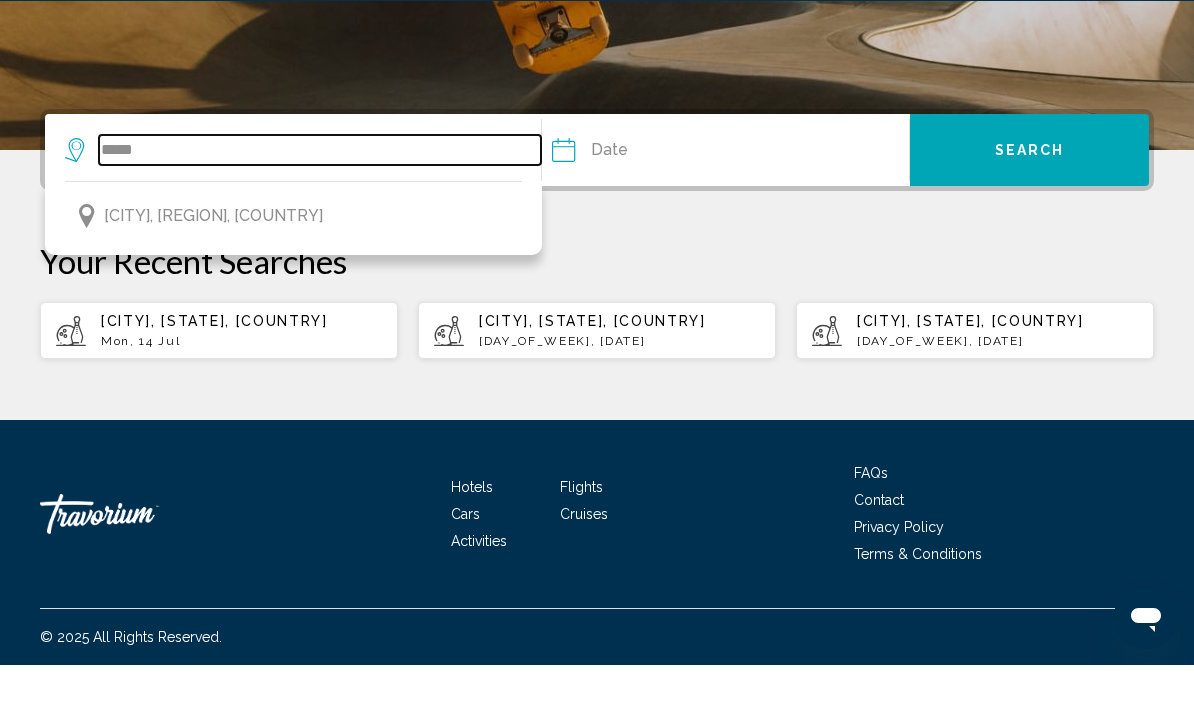 type on "*****" 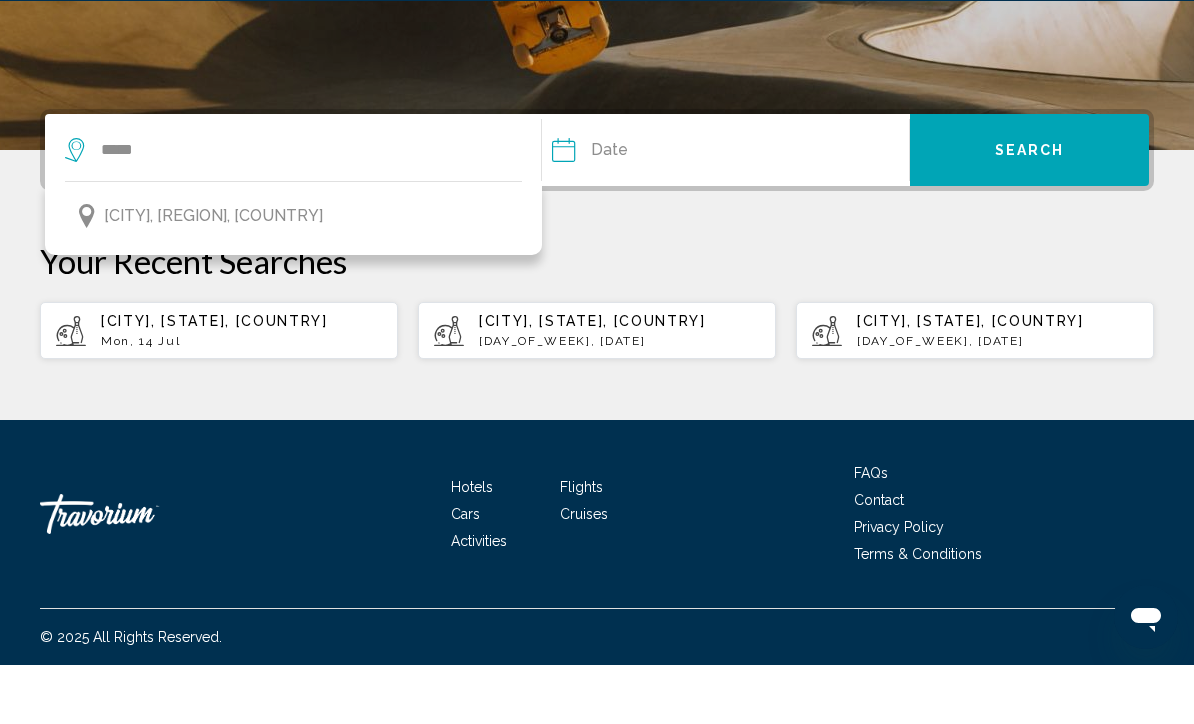 click on "Paris, Île-de-France, France" at bounding box center [213, 275] 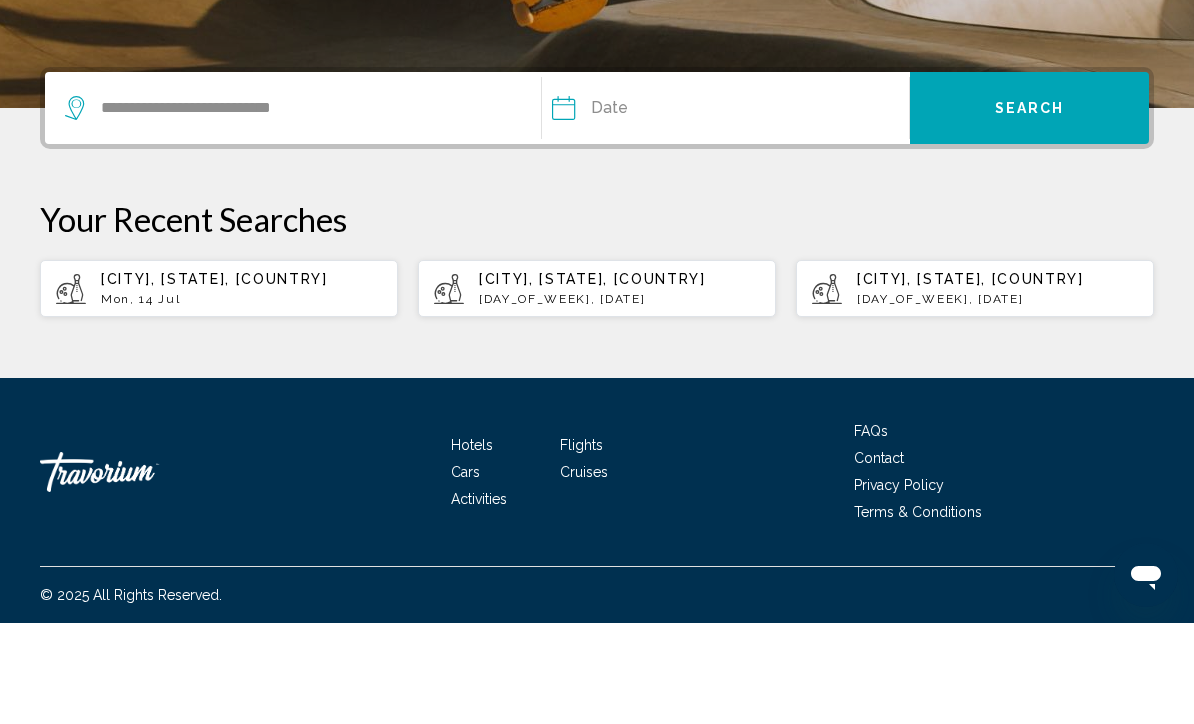 click at bounding box center (640, 212) 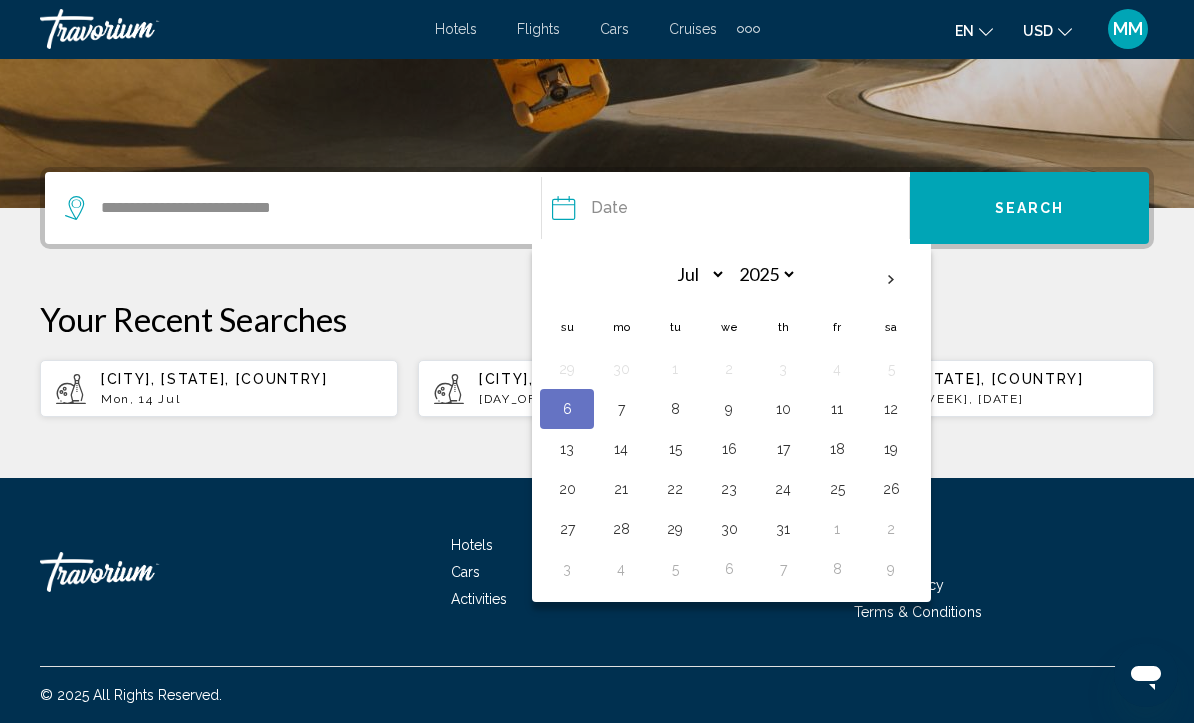 click at bounding box center (891, 281) 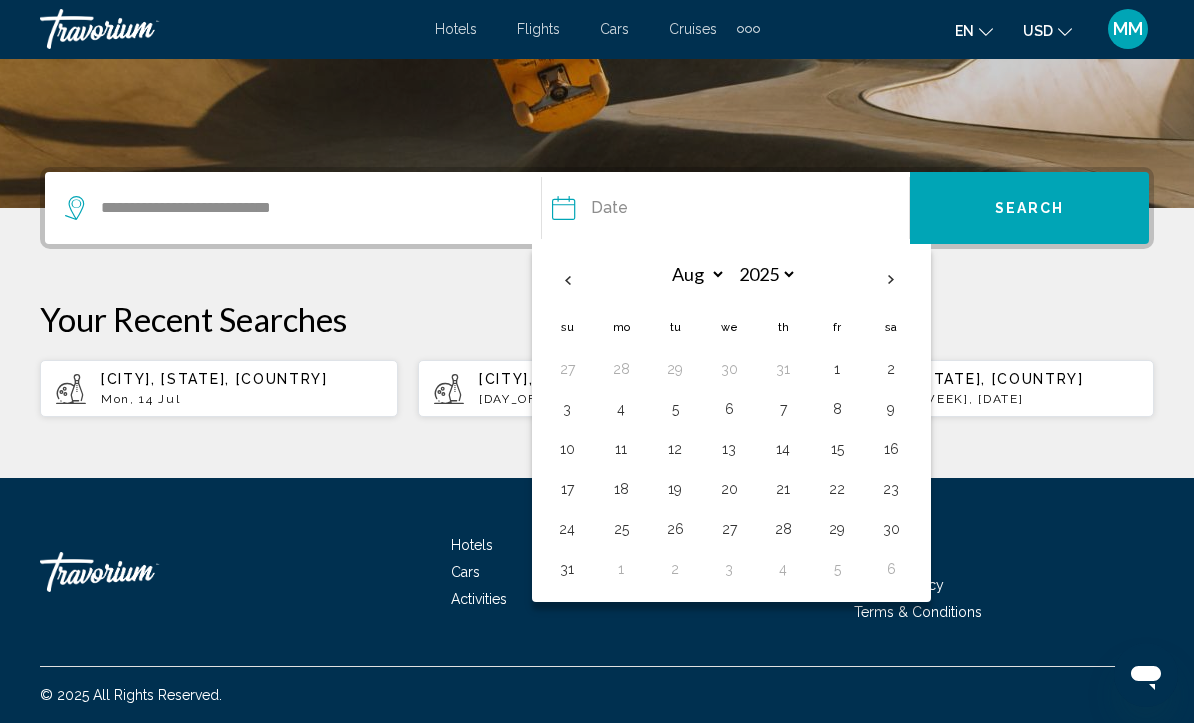 click on "12" at bounding box center (675, 450) 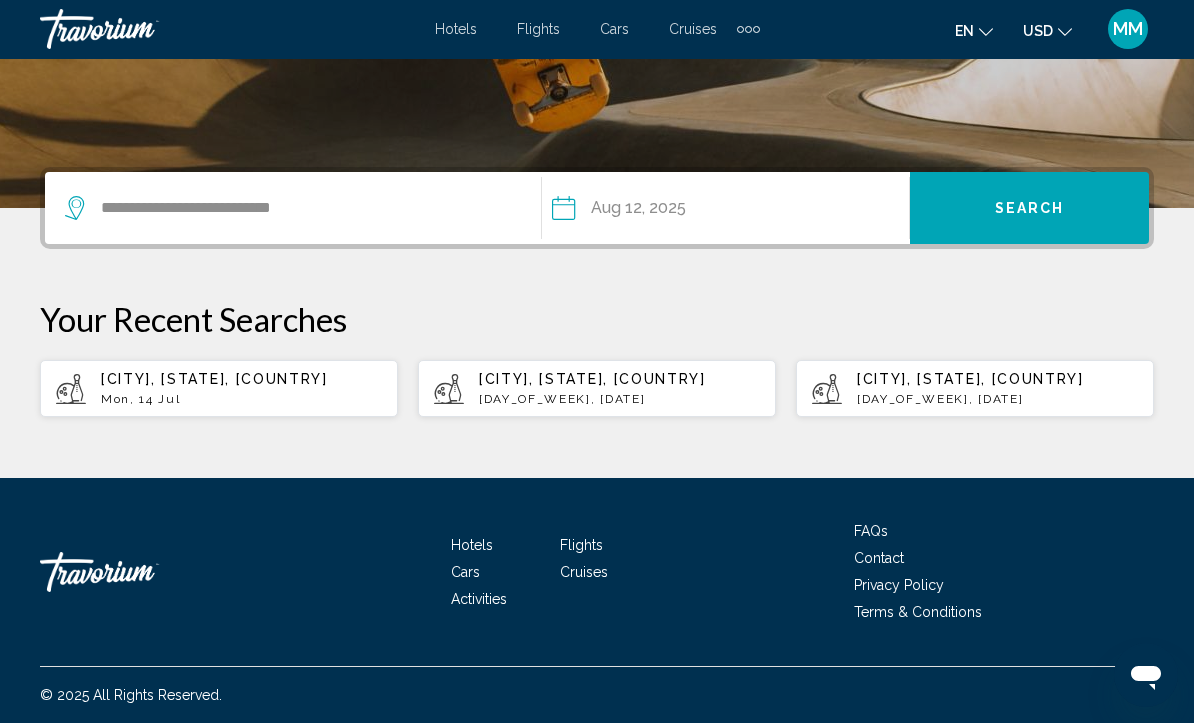 click on "**********" at bounding box center (640, 212) 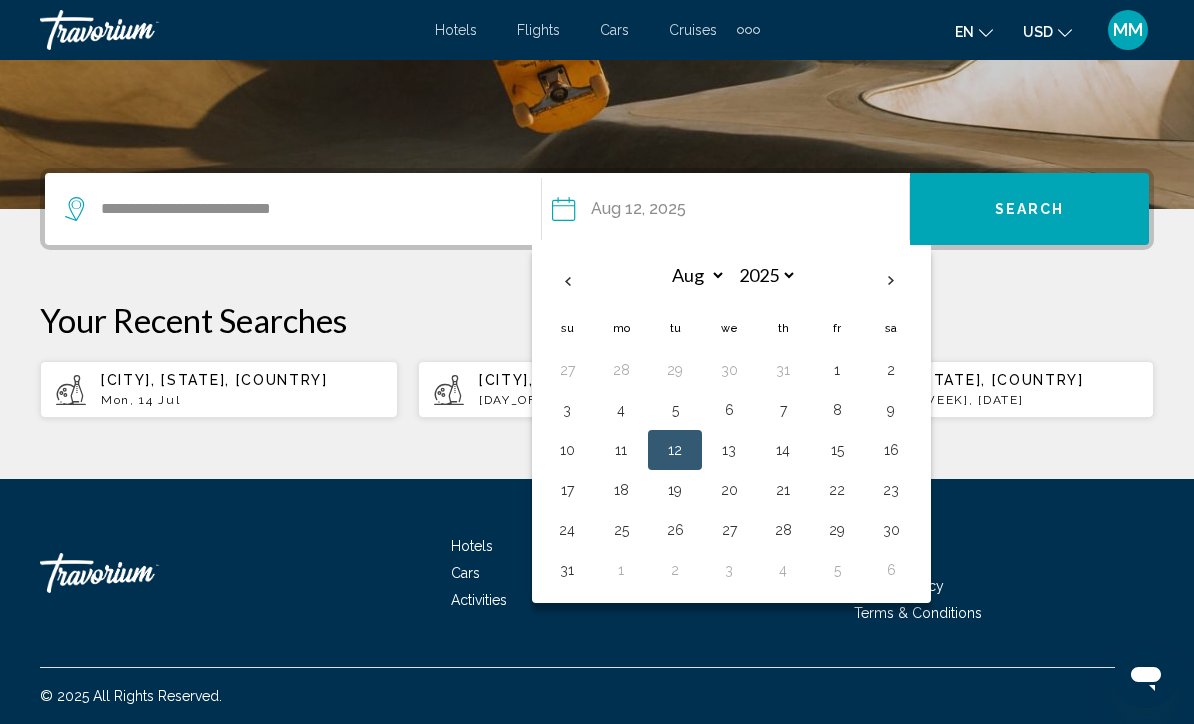 click on "13" at bounding box center (729, 450) 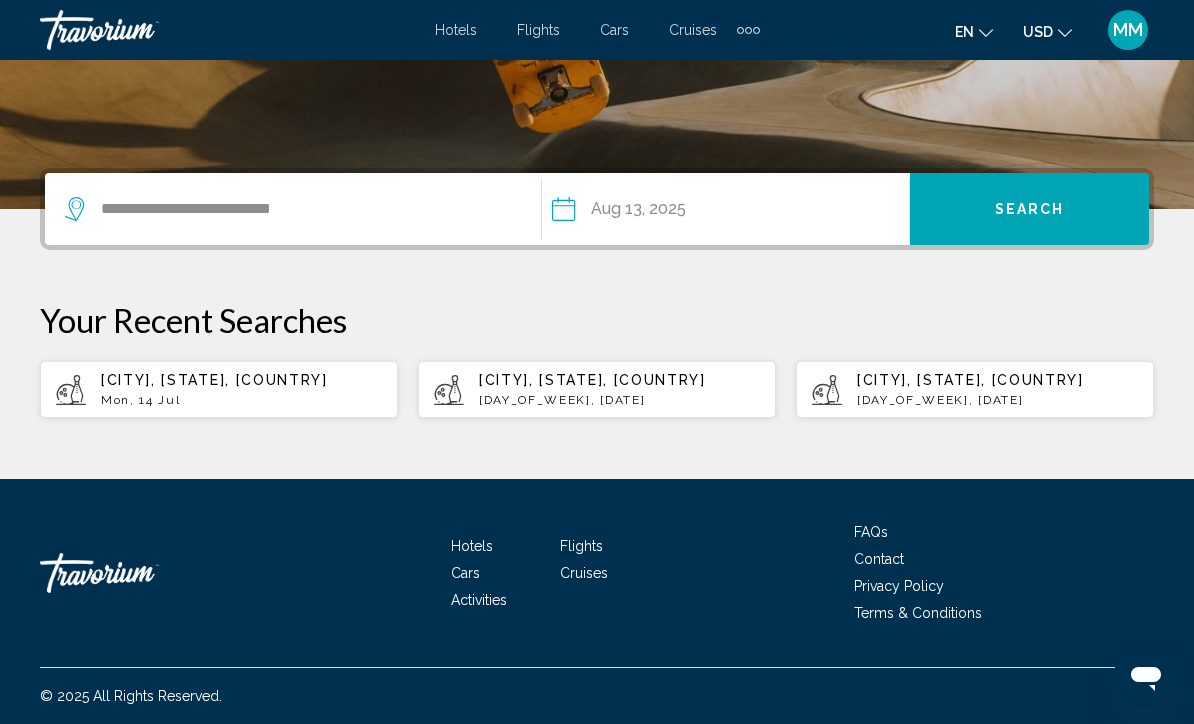 click on "Search" at bounding box center [1030, 210] 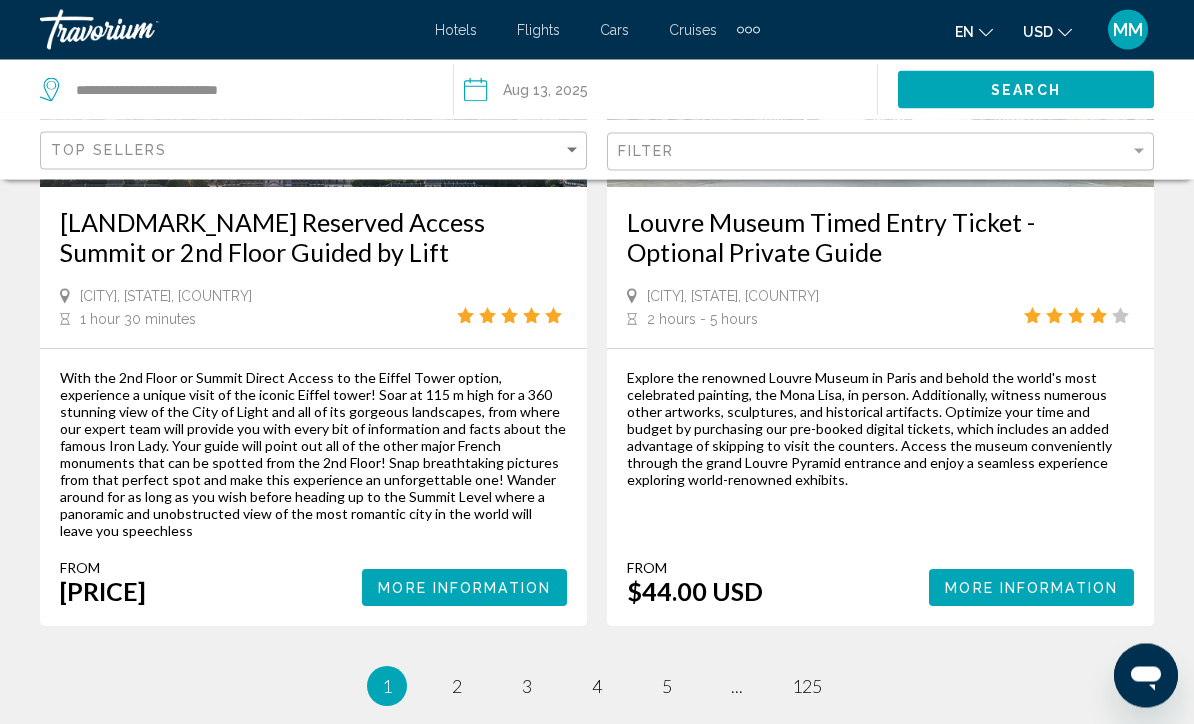 scroll, scrollTop: 4447, scrollLeft: 0, axis: vertical 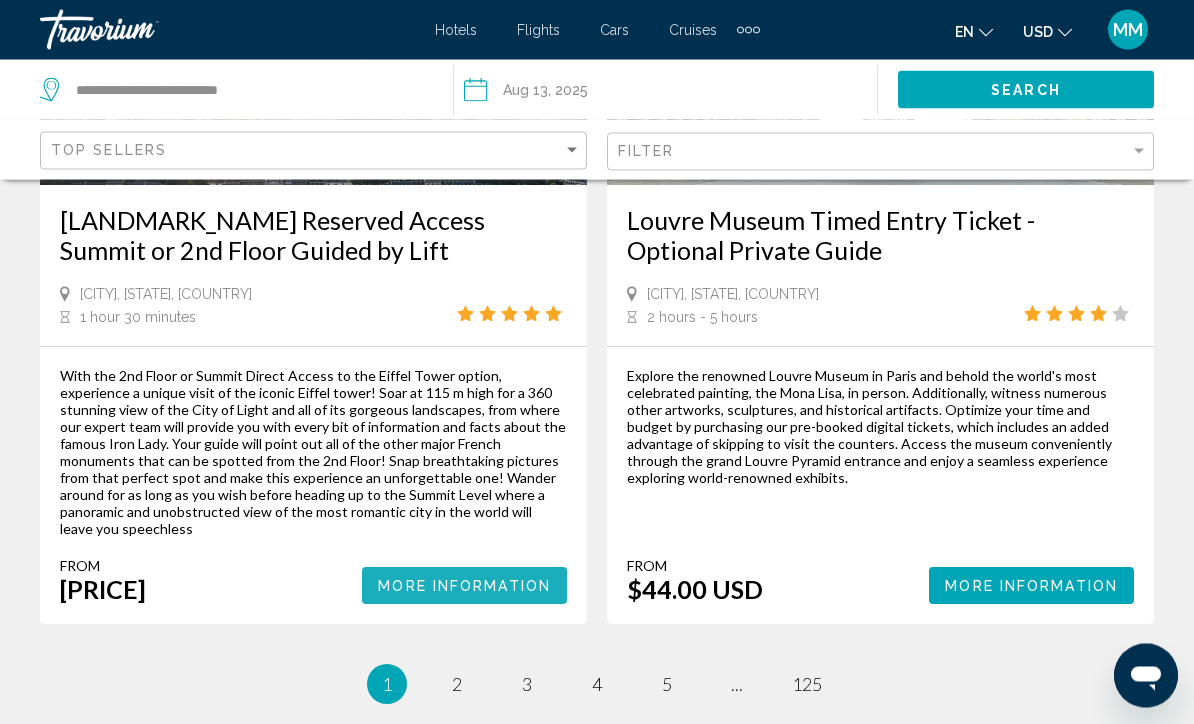 click on "More Information" at bounding box center [464, 587] 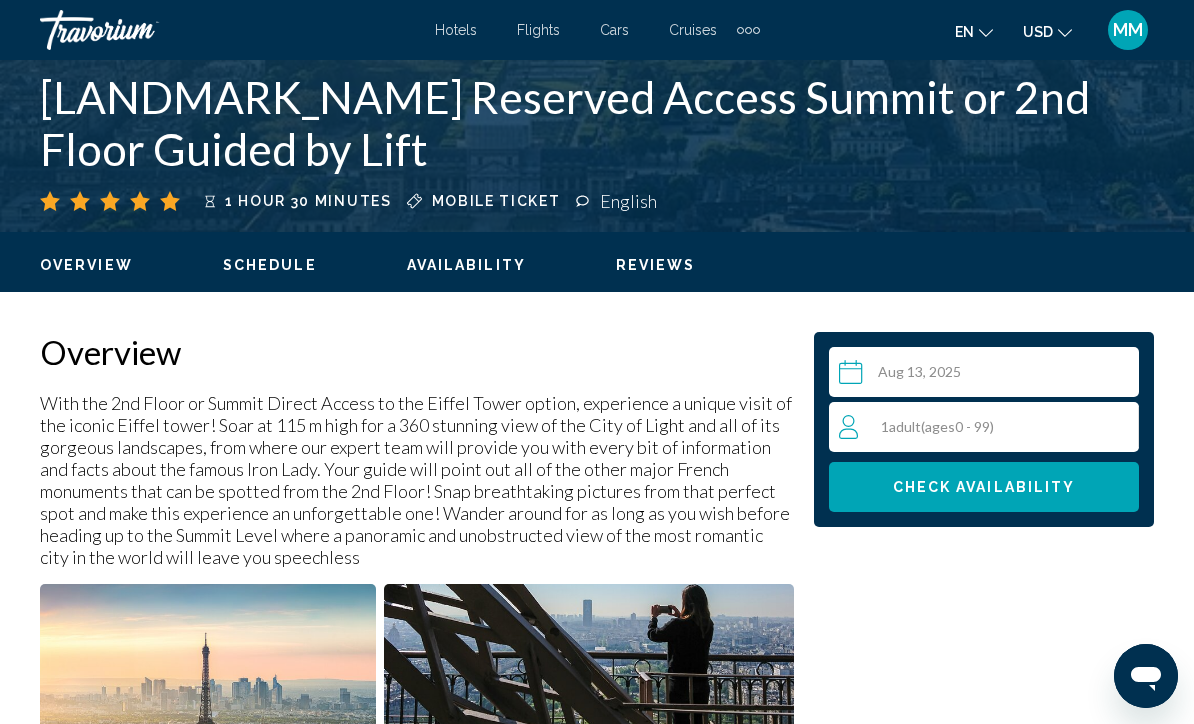scroll, scrollTop: 817, scrollLeft: 0, axis: vertical 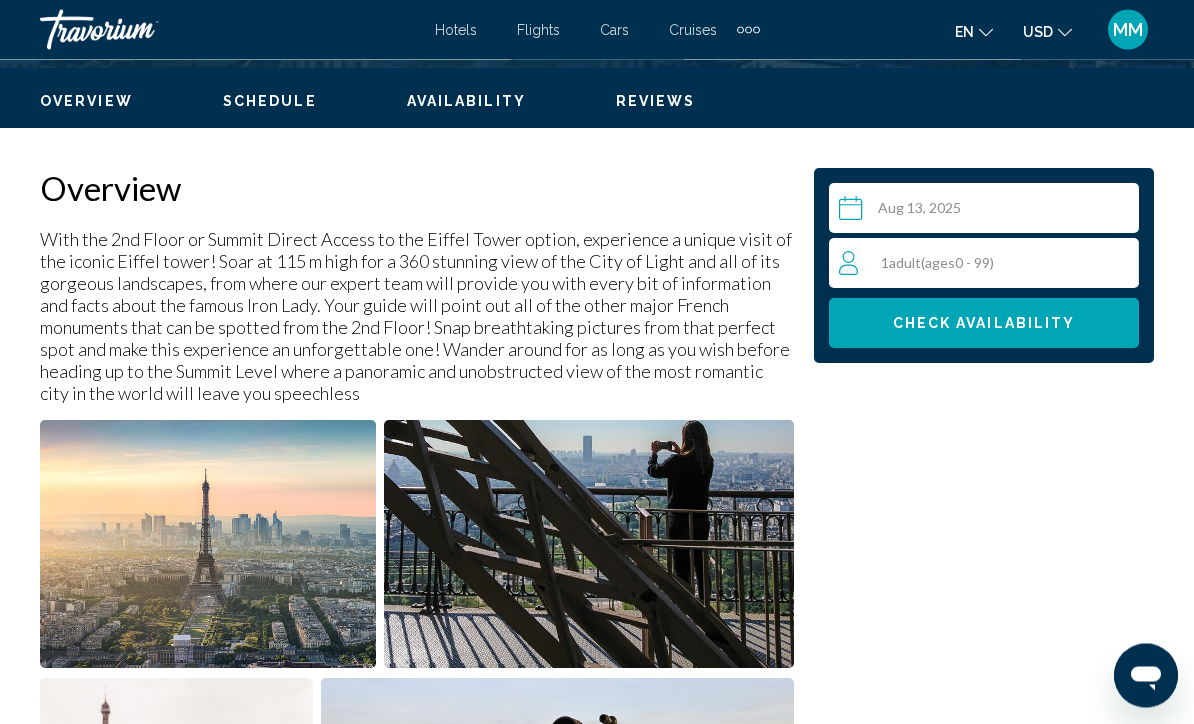 click on "1  Adult Adults  ( ages  0 - 99)" at bounding box center (988, 264) 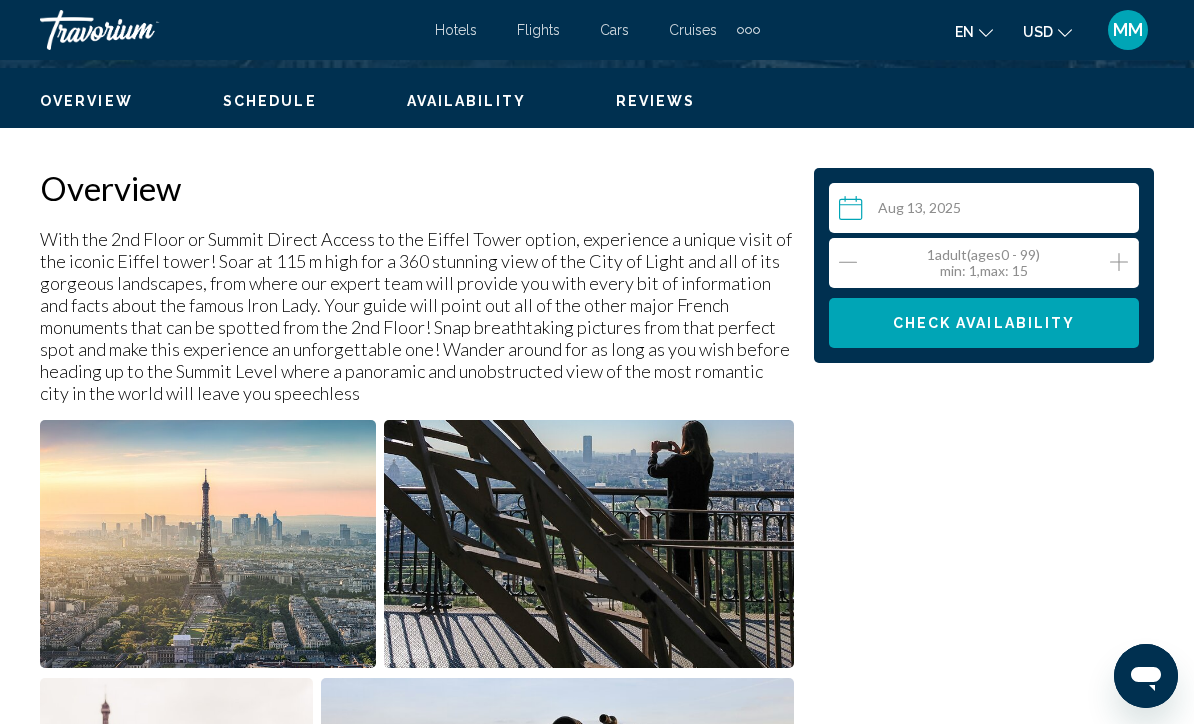 click at bounding box center (1119, 262) 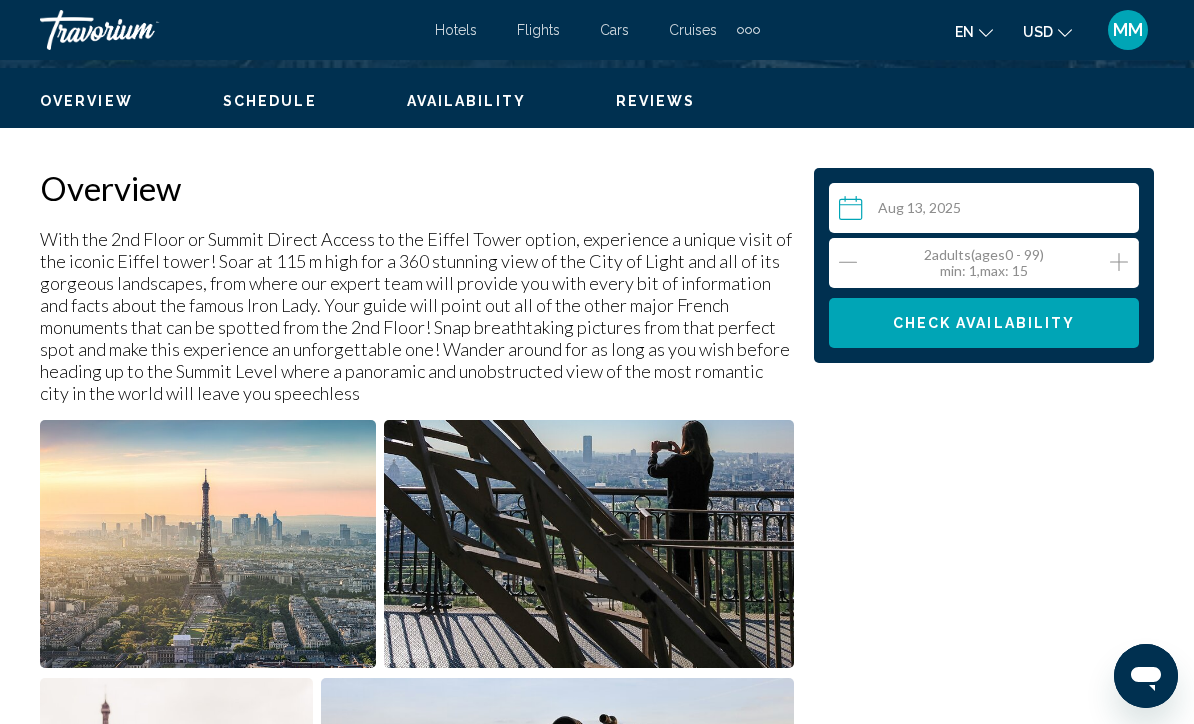 click on "Check Availability" at bounding box center (984, 324) 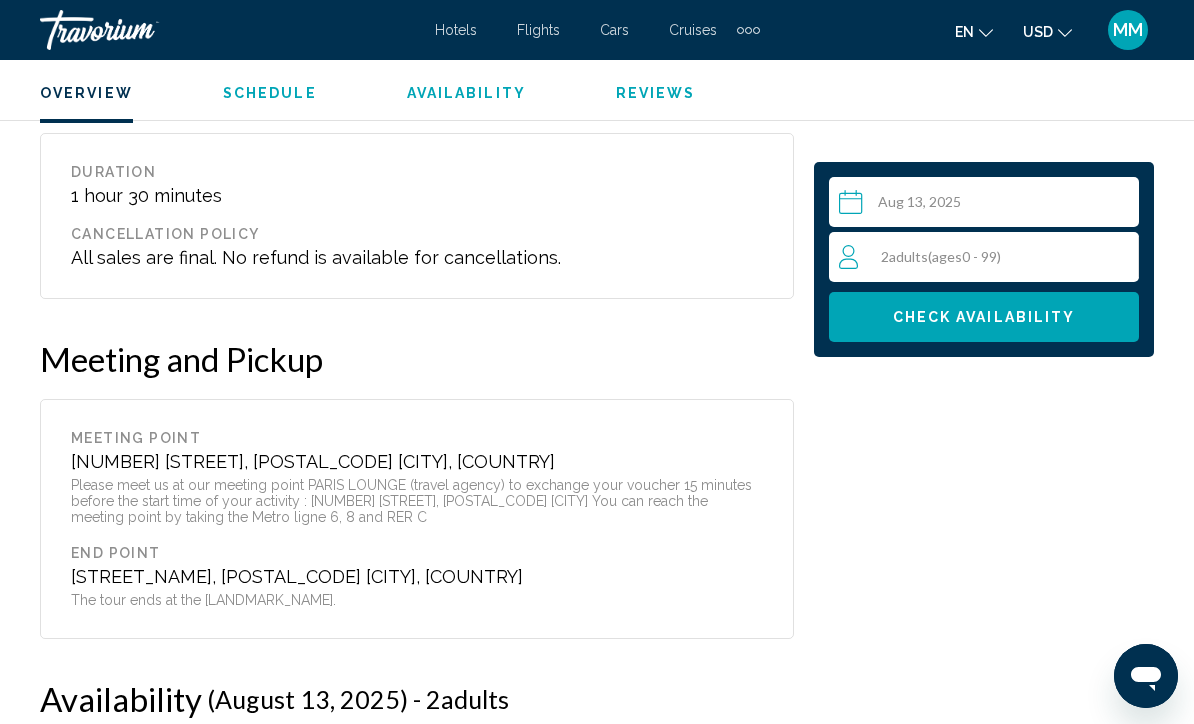 scroll, scrollTop: 3364, scrollLeft: 0, axis: vertical 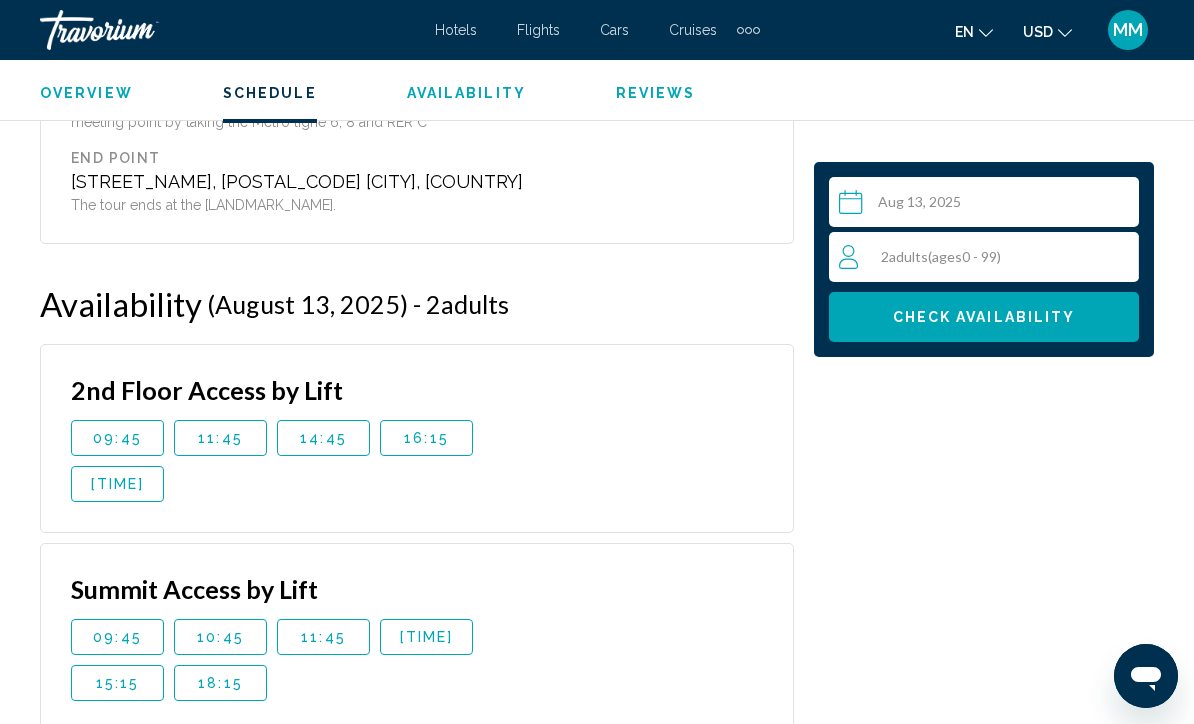 click on "11:45" at bounding box center [117, 438] 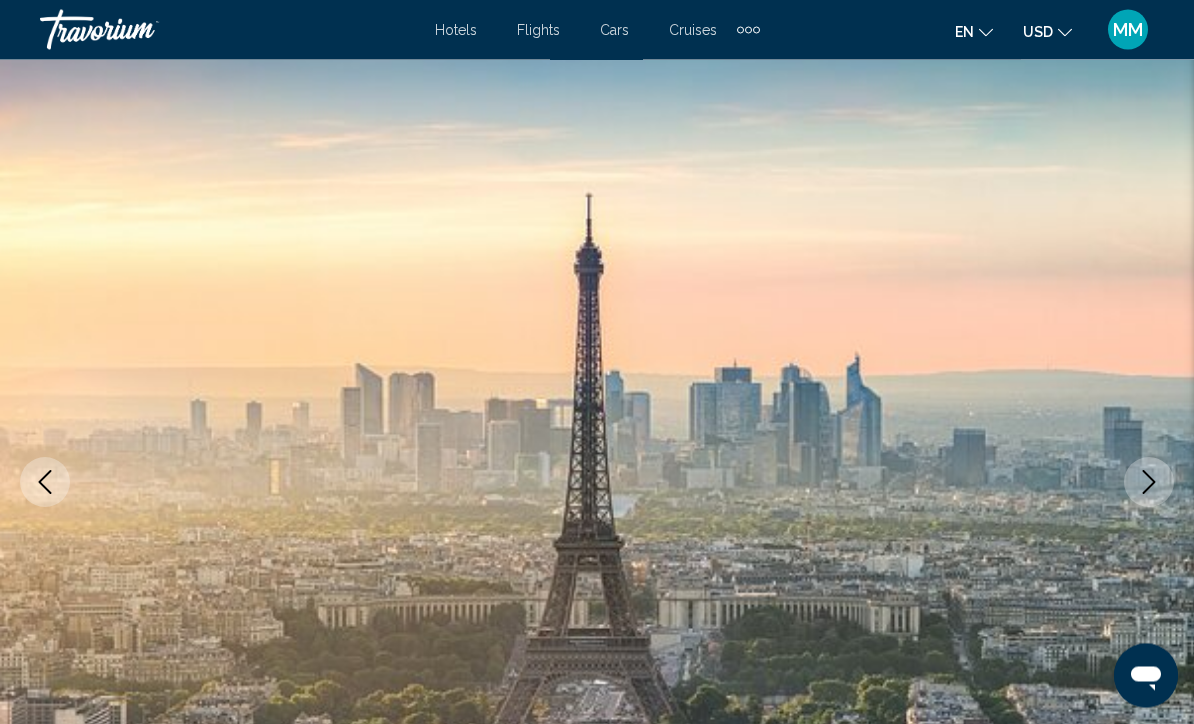 scroll, scrollTop: 0, scrollLeft: 0, axis: both 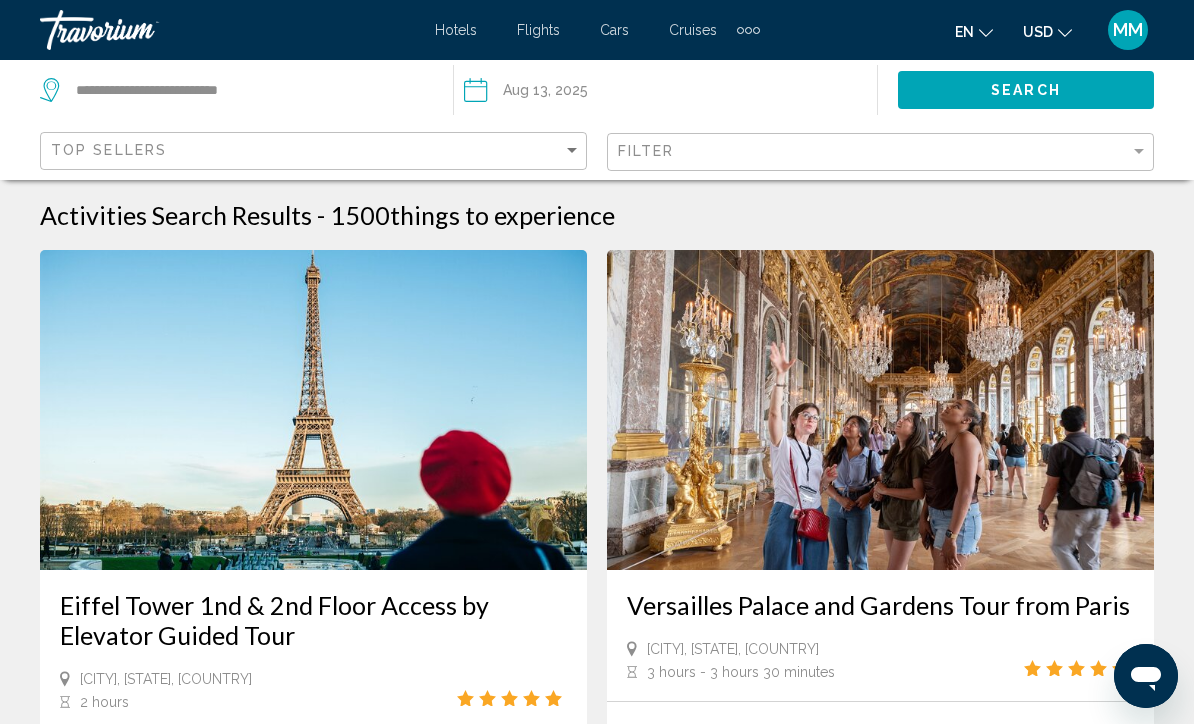 click on "Hotels" at bounding box center [456, 30] 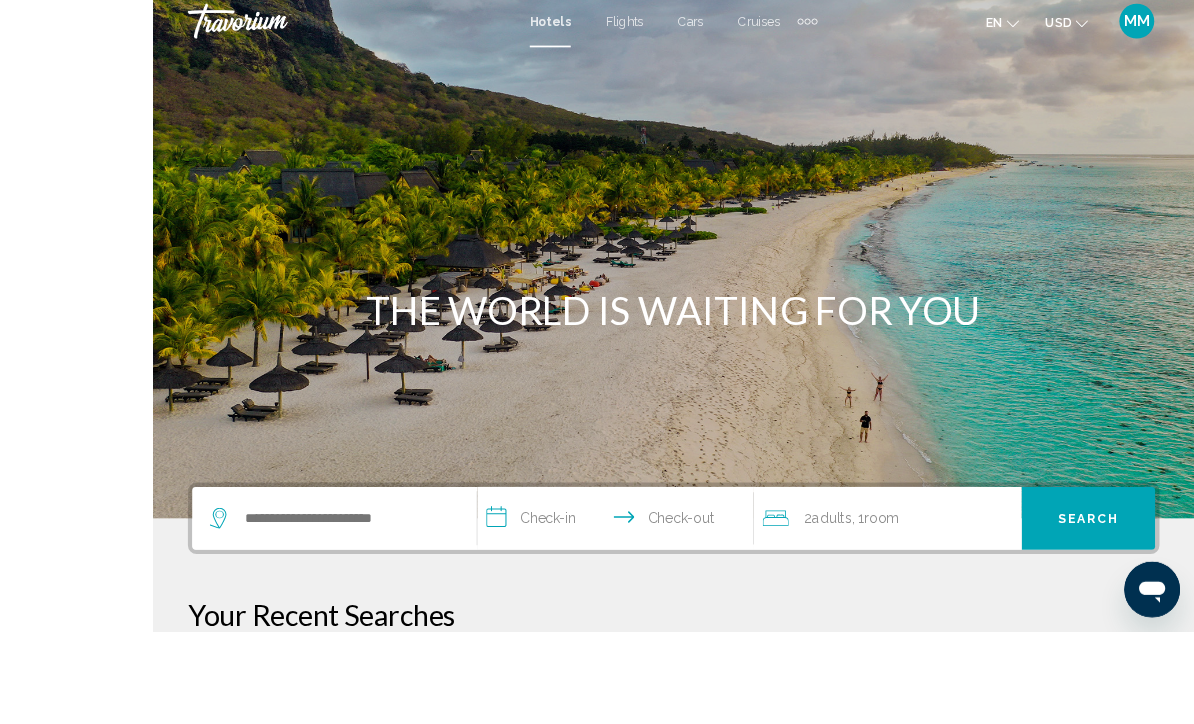 scroll, scrollTop: 58, scrollLeft: 0, axis: vertical 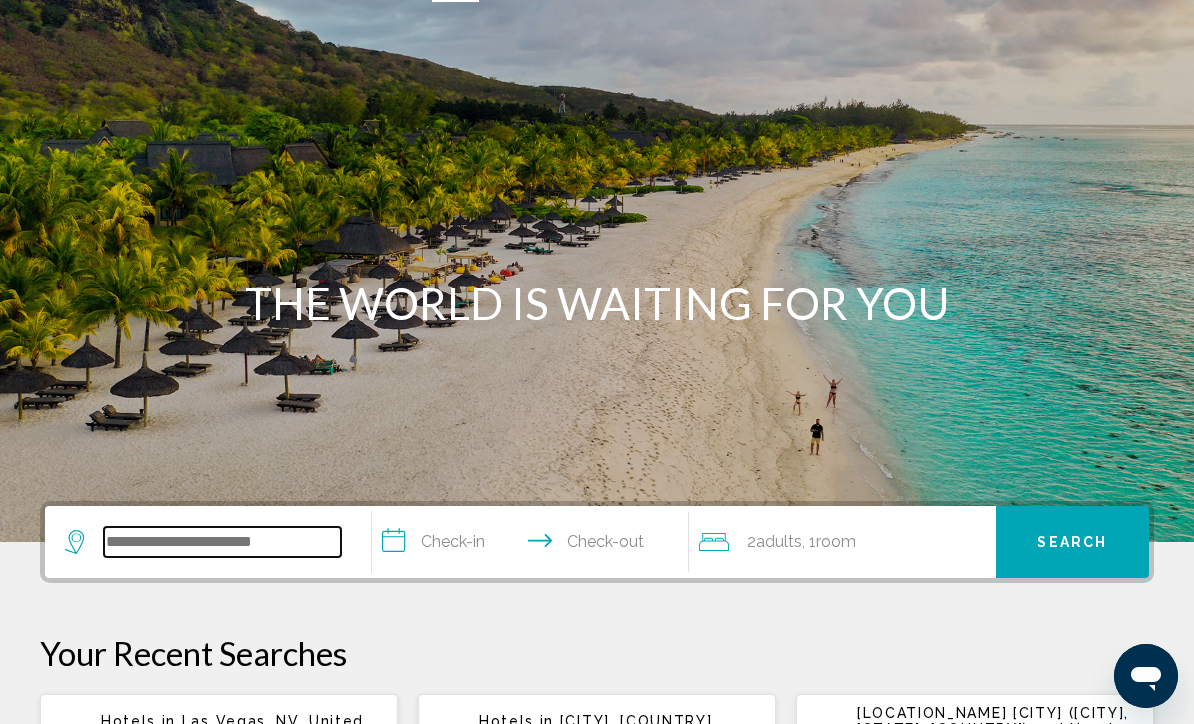click at bounding box center (222, 542) 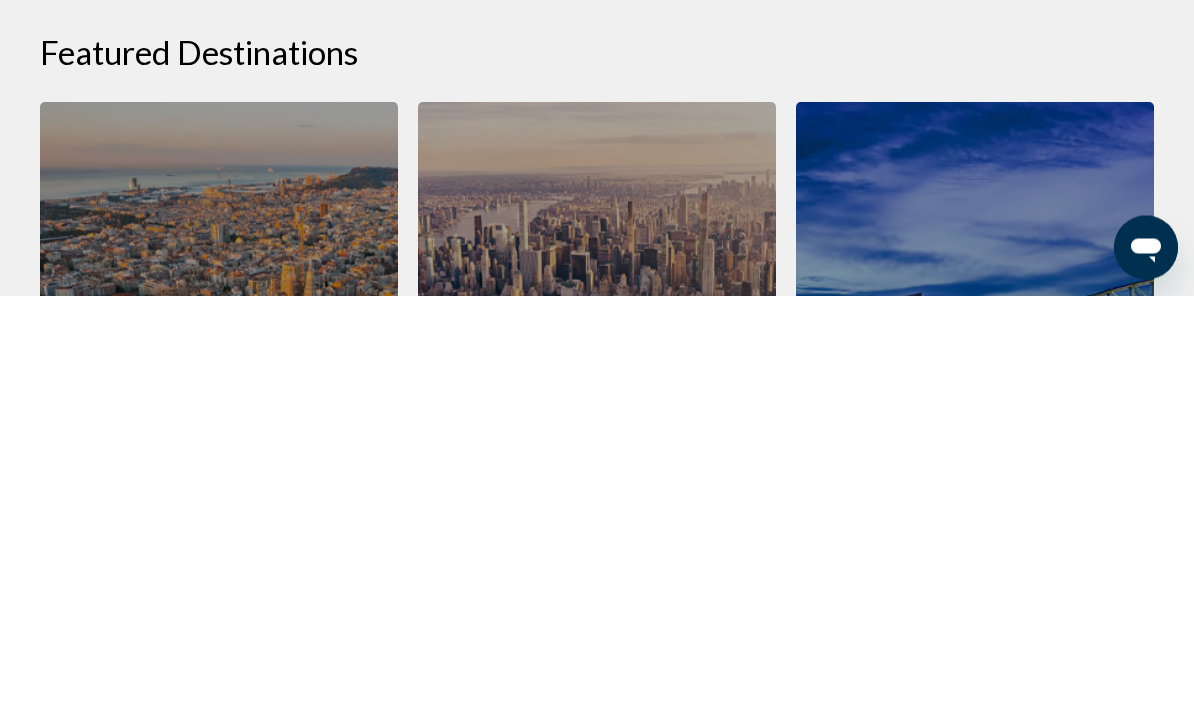 scroll, scrollTop: 452, scrollLeft: 0, axis: vertical 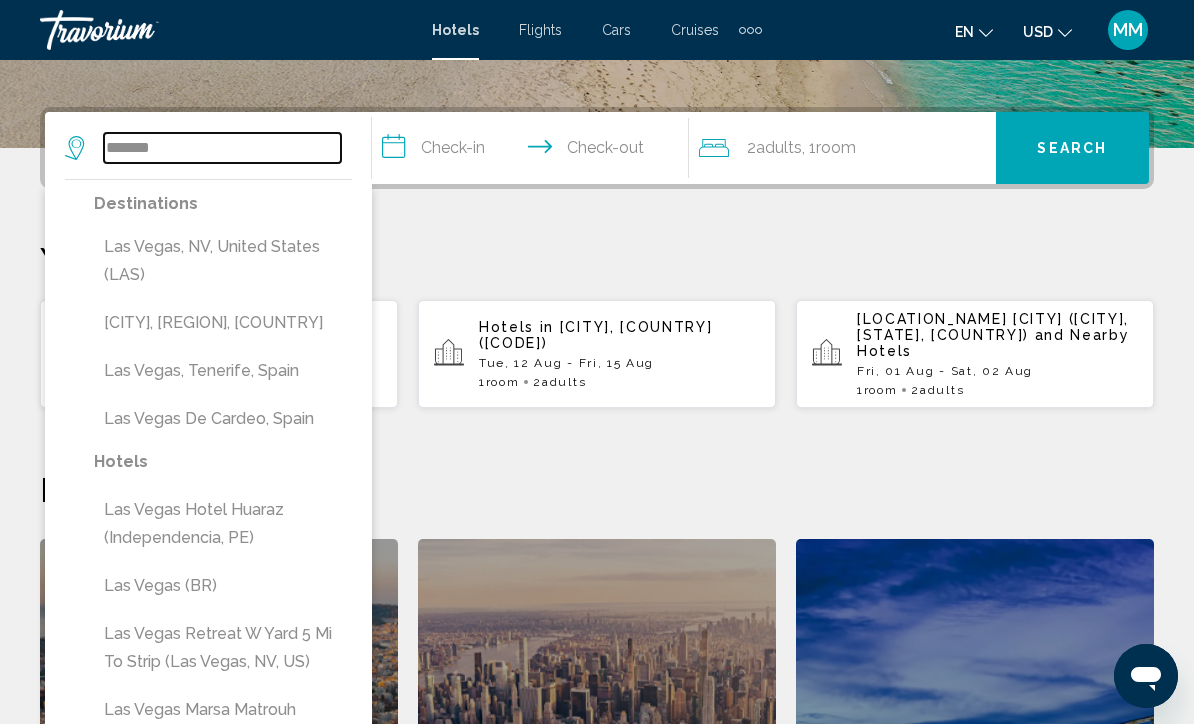 type on "*******" 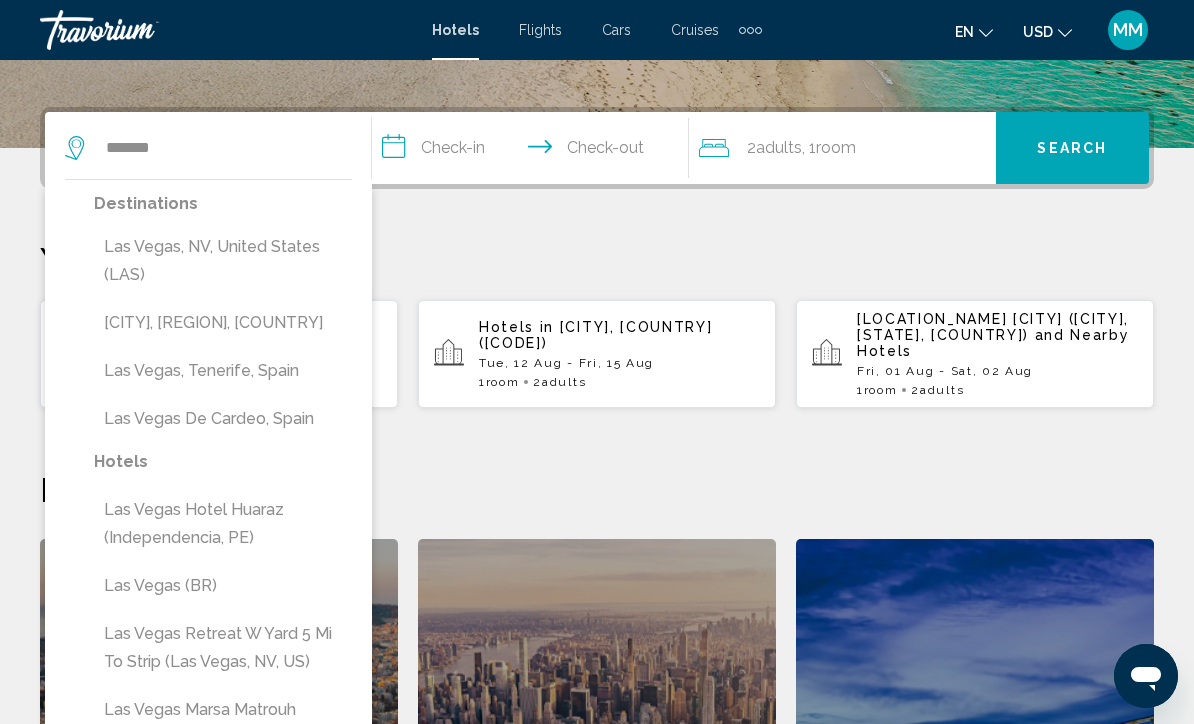click on "Las Vegas, NV, United States (LAS)" at bounding box center (223, 261) 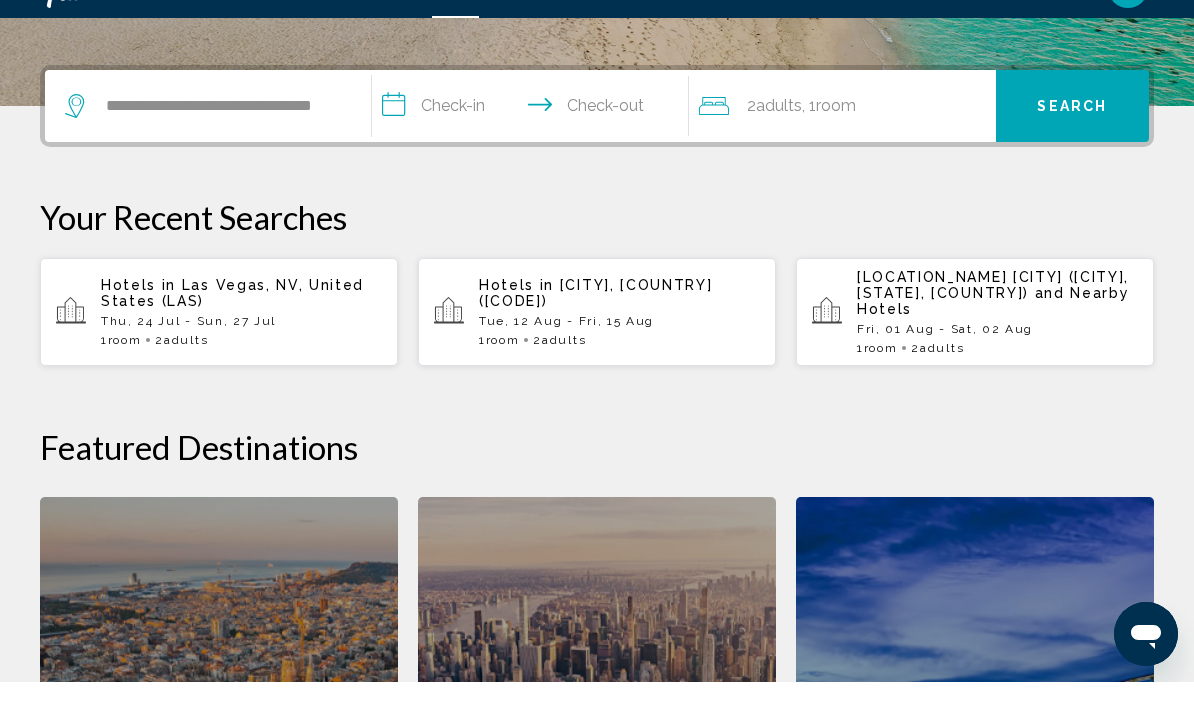 click on "**********" at bounding box center [534, 151] 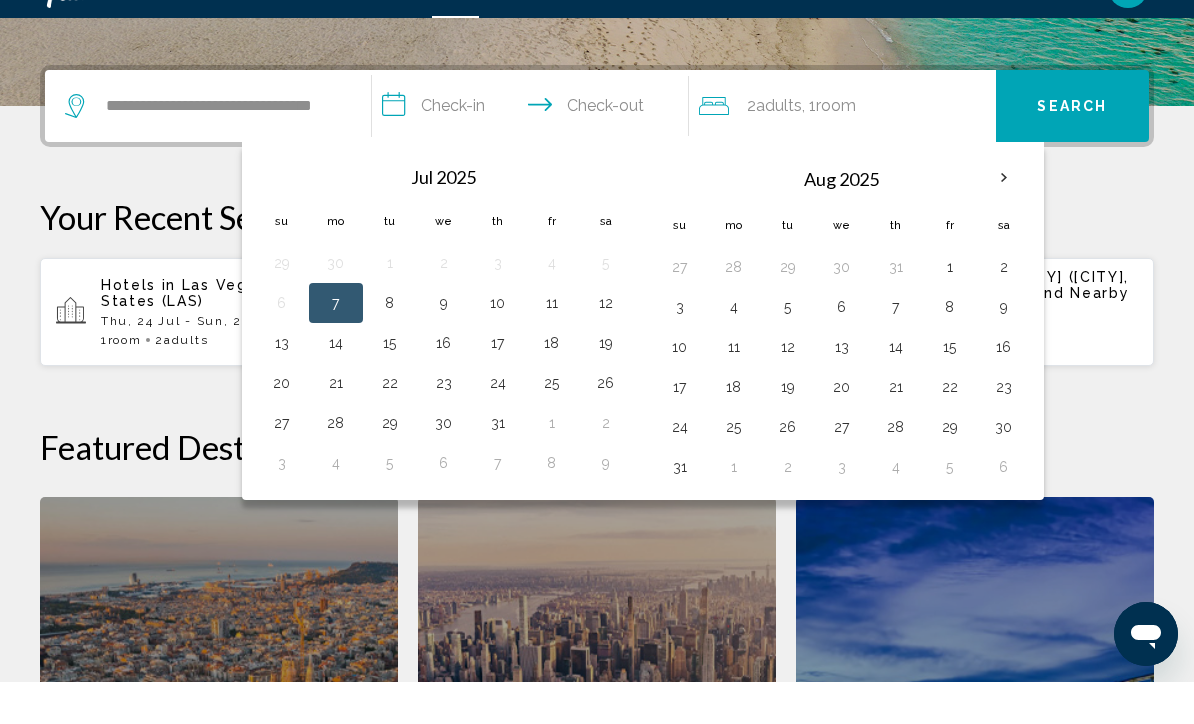 scroll, scrollTop: 494, scrollLeft: 0, axis: vertical 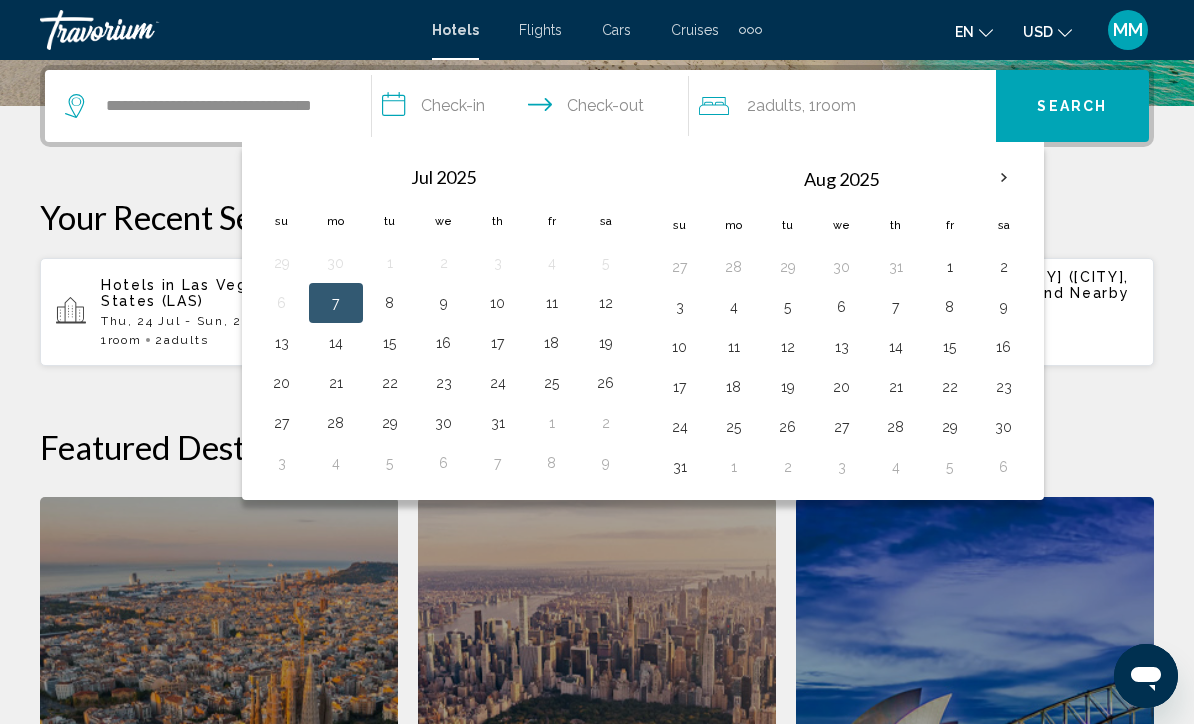 click on "24" at bounding box center (498, 383) 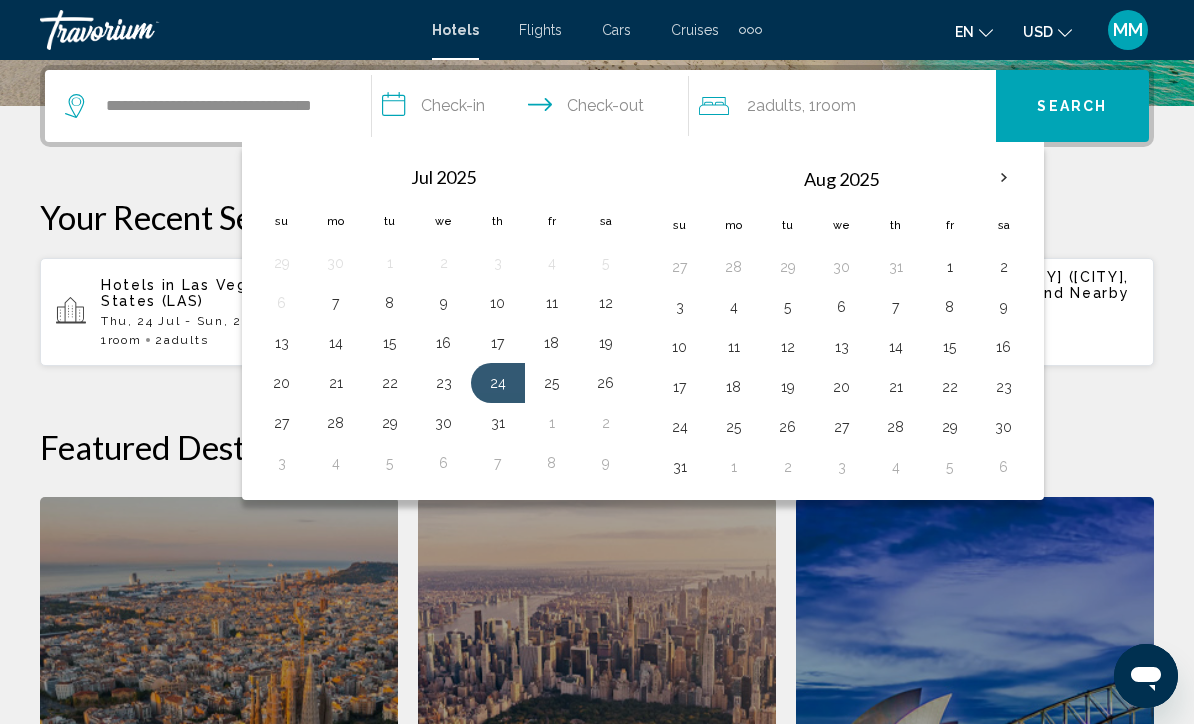 click on "27" at bounding box center (282, 423) 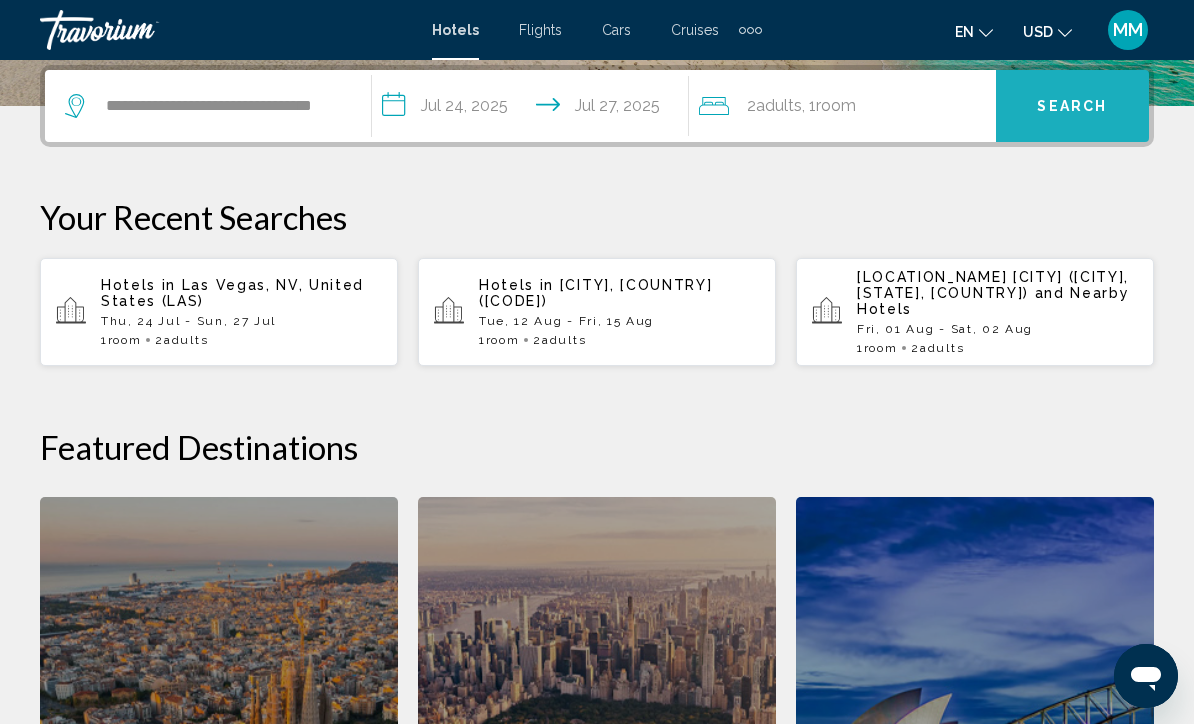click on "Search" at bounding box center (1072, 107) 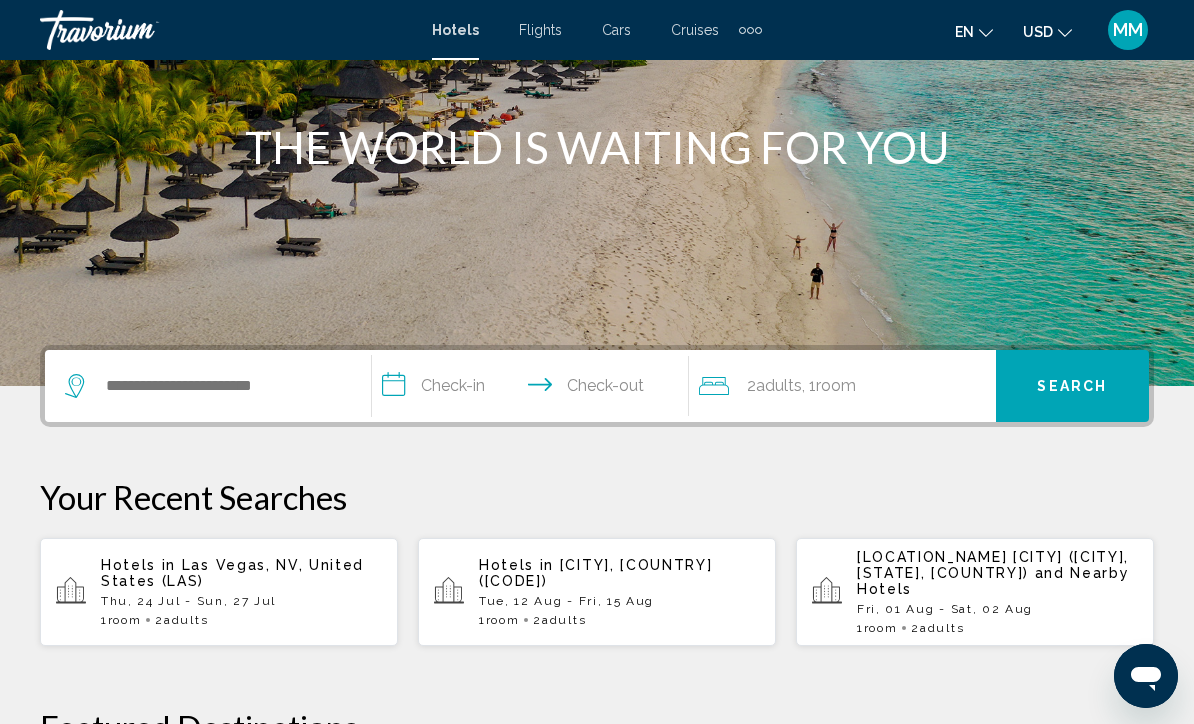 scroll, scrollTop: 206, scrollLeft: 0, axis: vertical 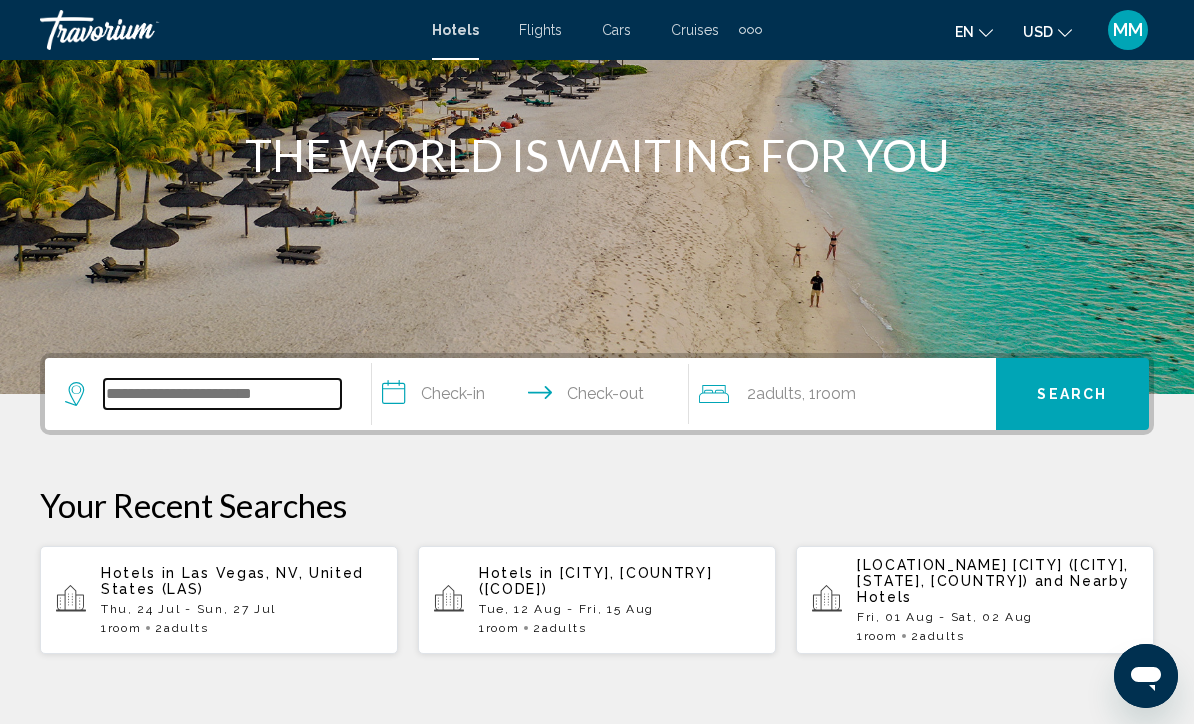 click at bounding box center [222, 394] 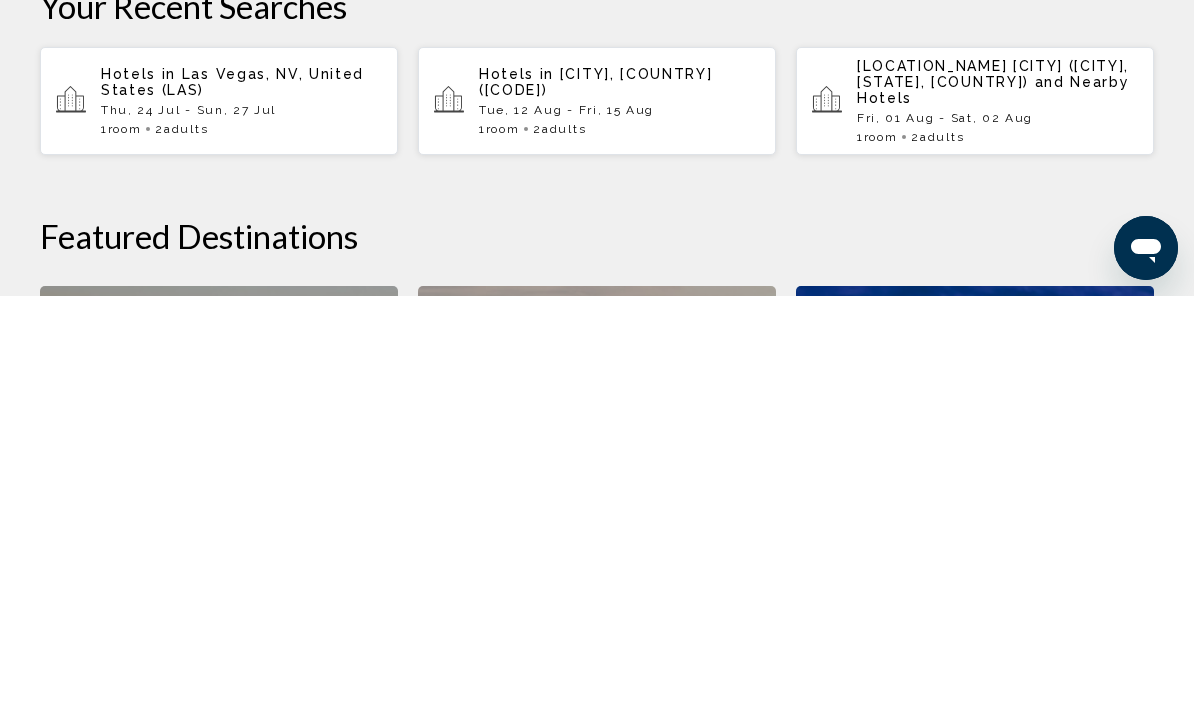 scroll, scrollTop: 279, scrollLeft: 0, axis: vertical 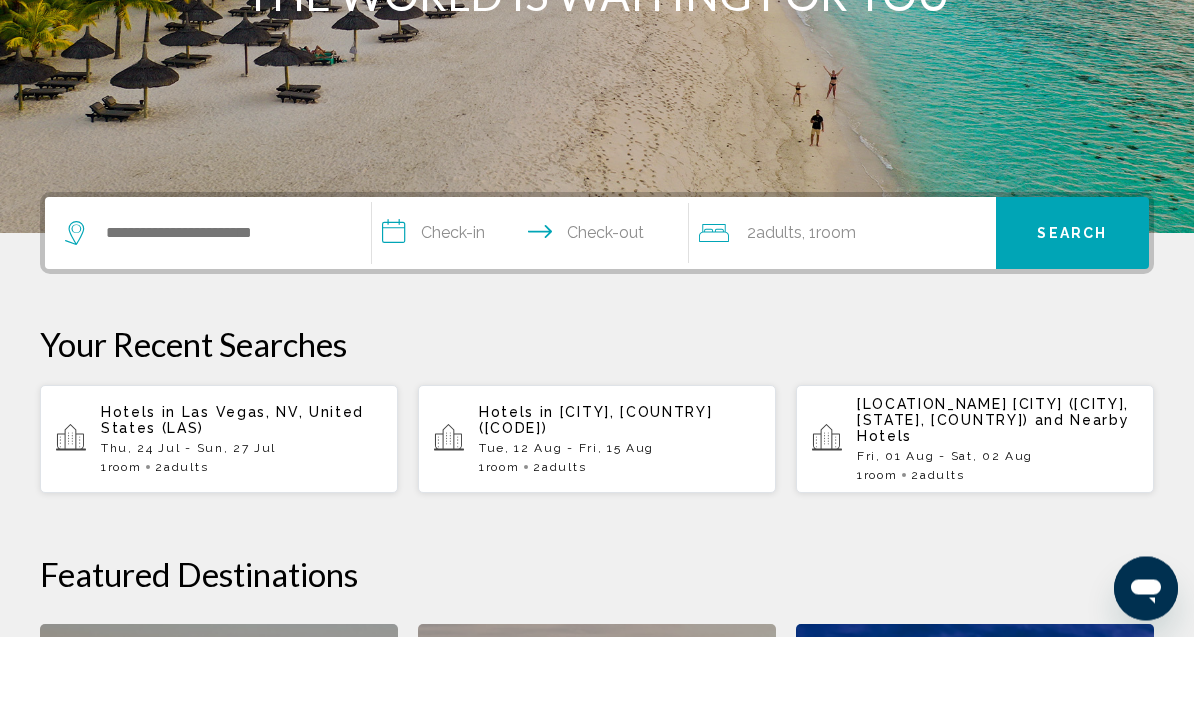 click at bounding box center (597, 21) 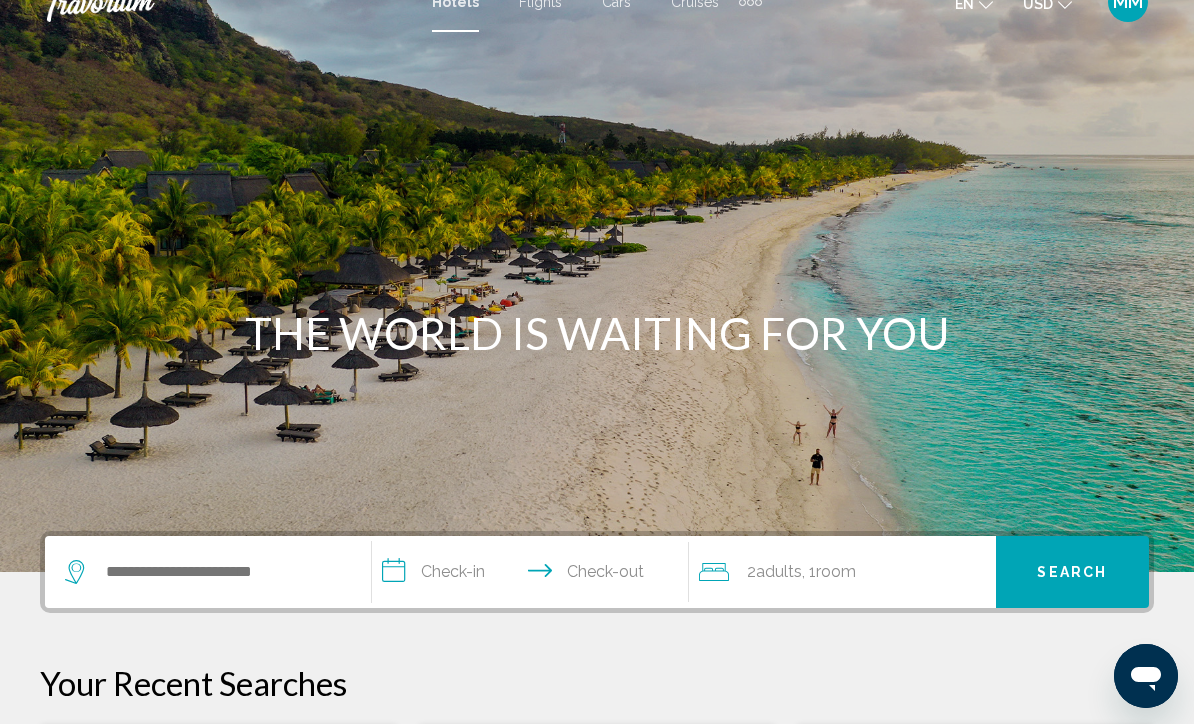 scroll, scrollTop: 0, scrollLeft: 0, axis: both 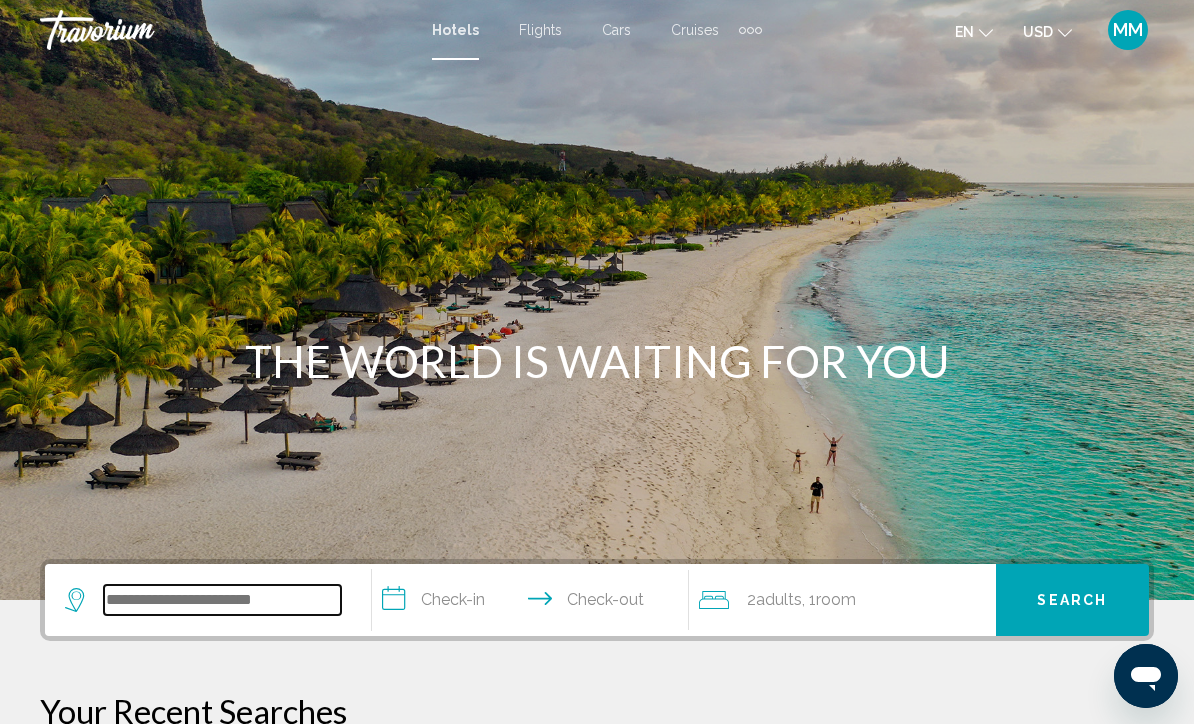 click at bounding box center (222, 600) 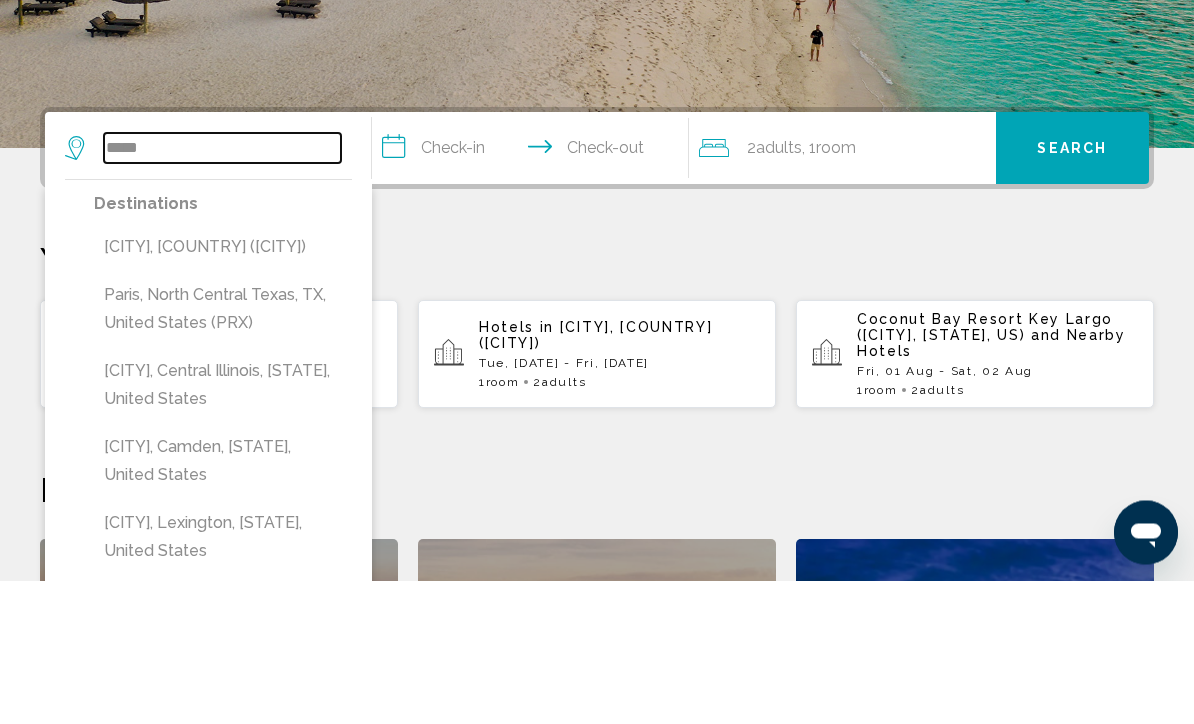 scroll, scrollTop: 294, scrollLeft: 0, axis: vertical 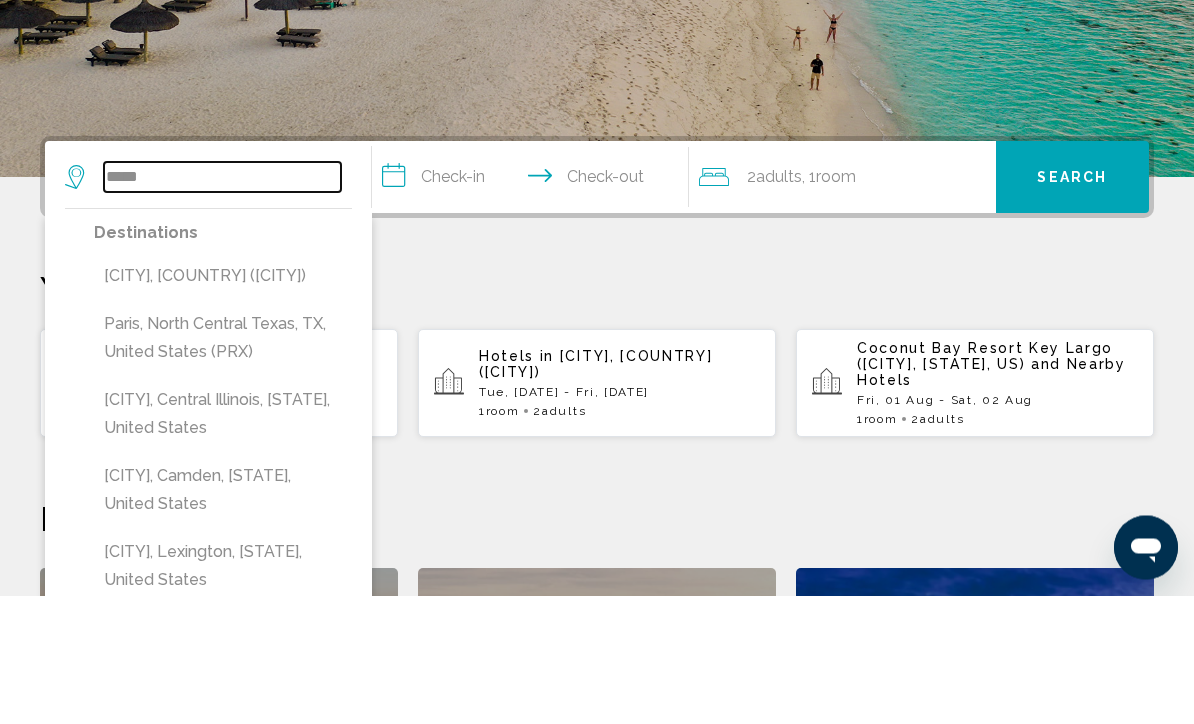 type on "*****" 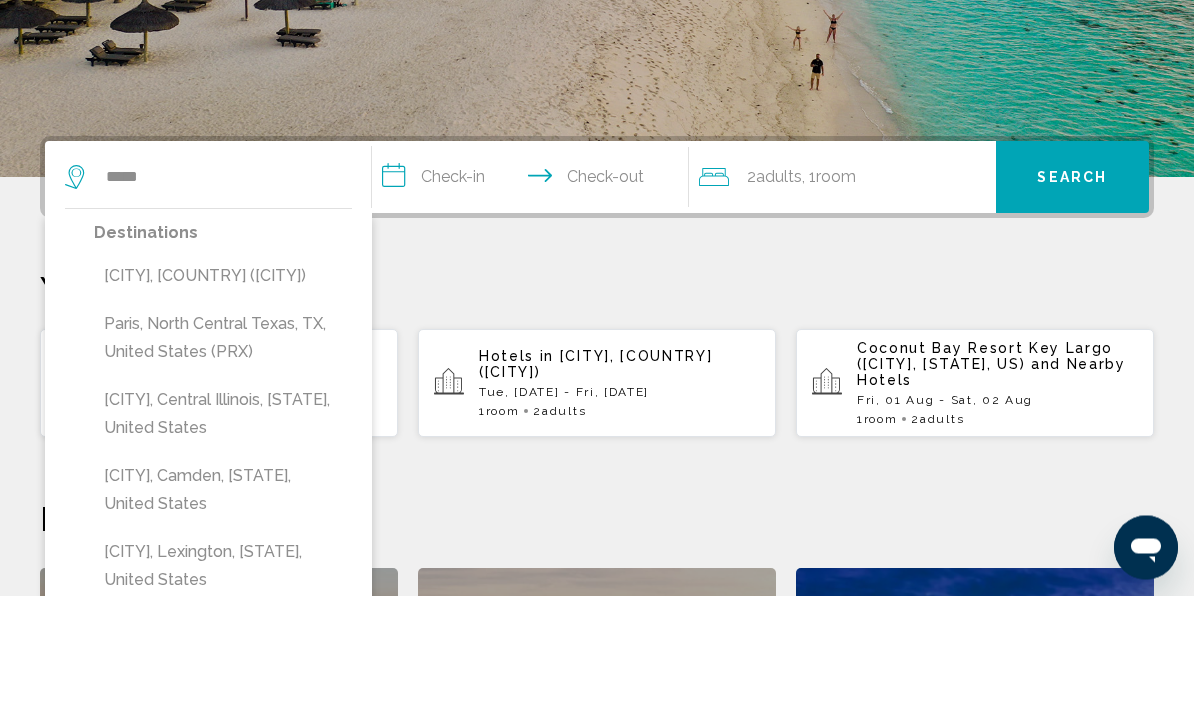 click on "[LOCATION], [COUNTRY] ([CODE])" at bounding box center [223, 405] 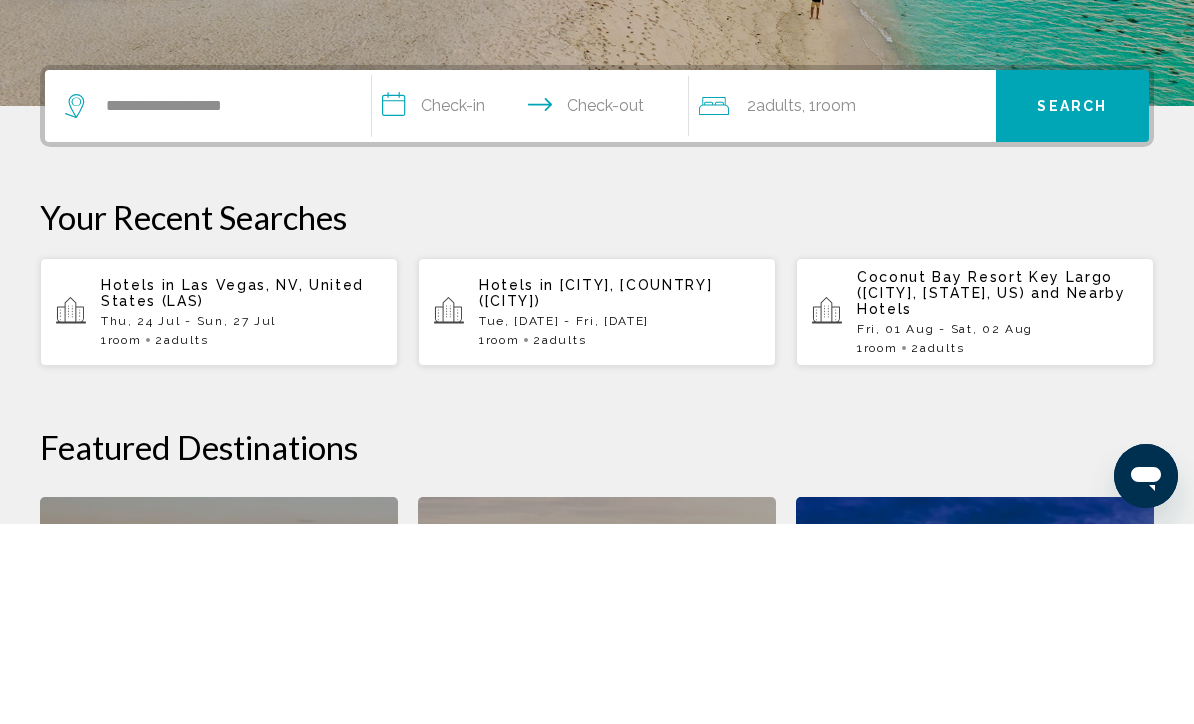 click on "**********" at bounding box center (534, 309) 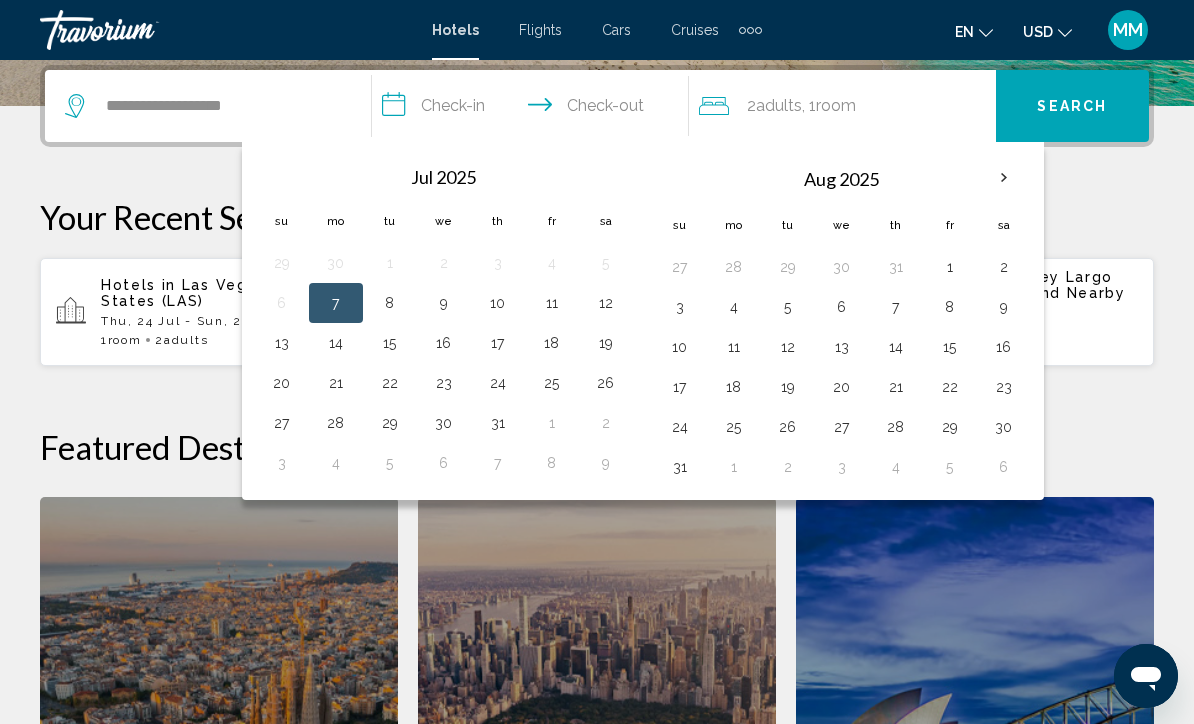click on "12" at bounding box center [788, 347] 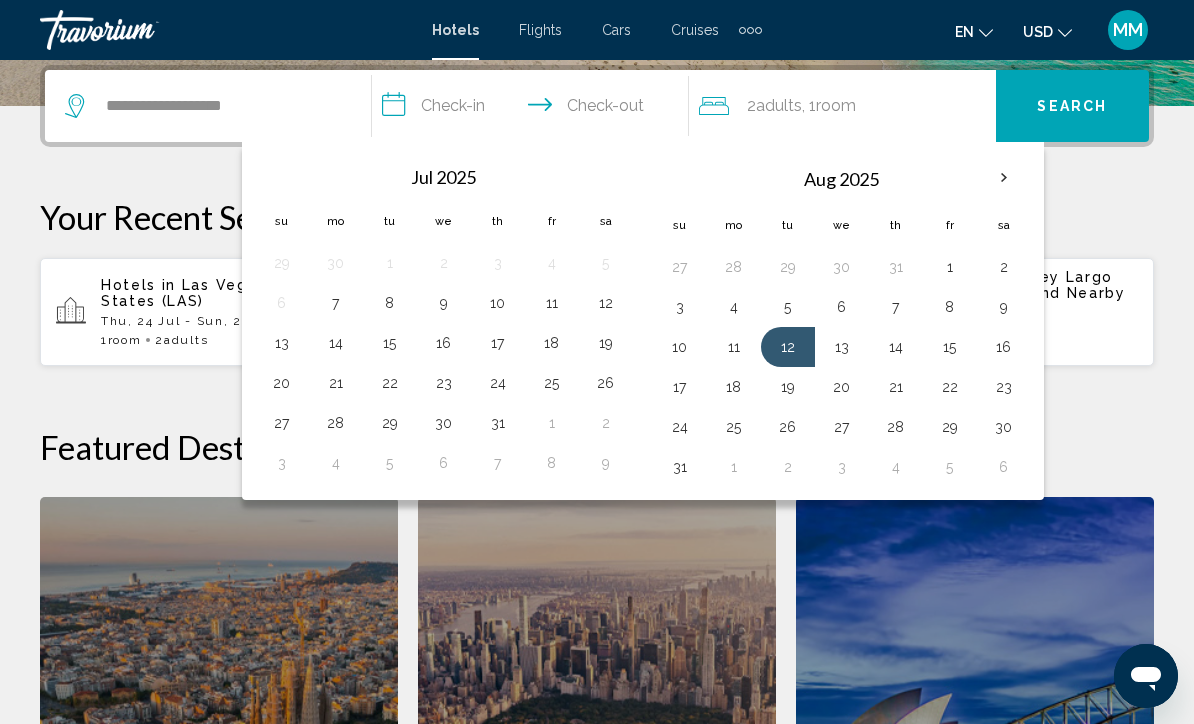 click on "15" at bounding box center (950, 347) 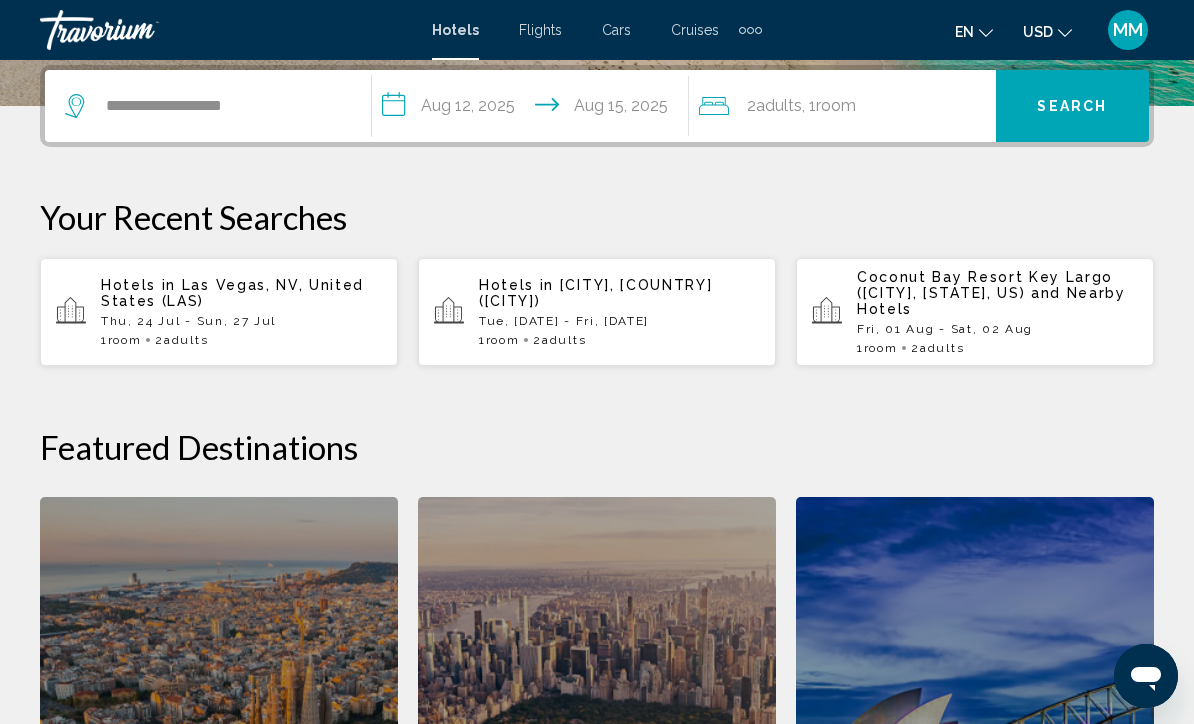 click on "Search" at bounding box center (1072, 107) 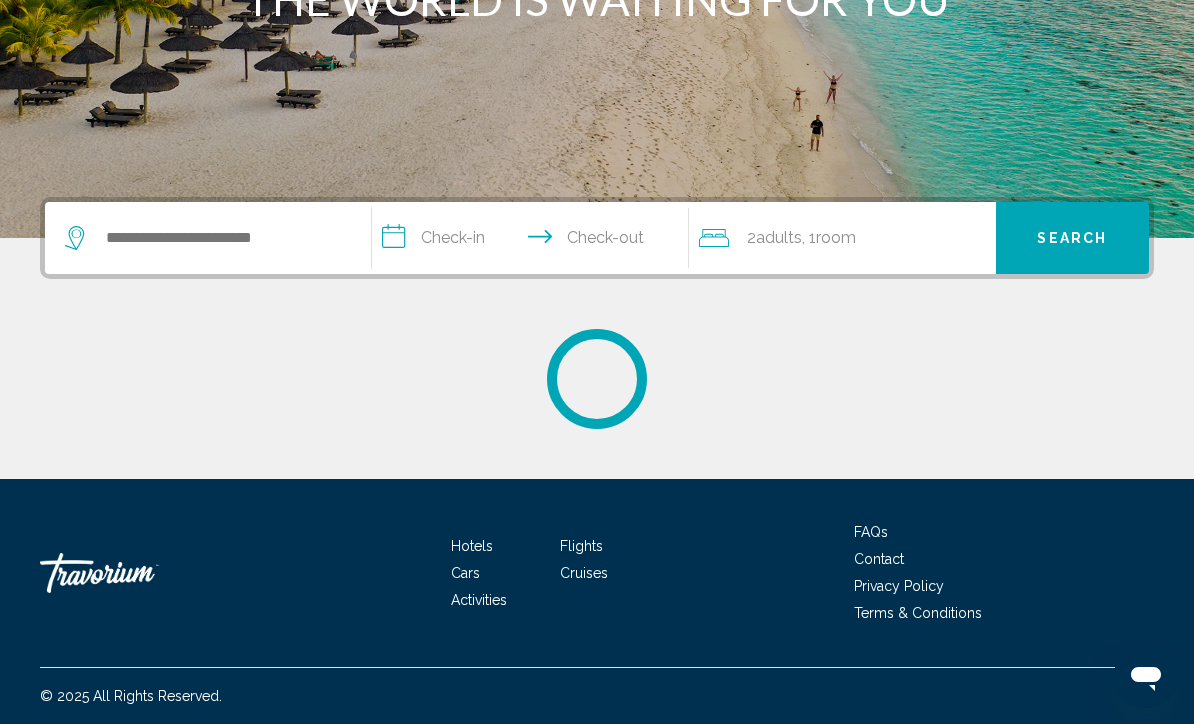 scroll, scrollTop: 0, scrollLeft: 0, axis: both 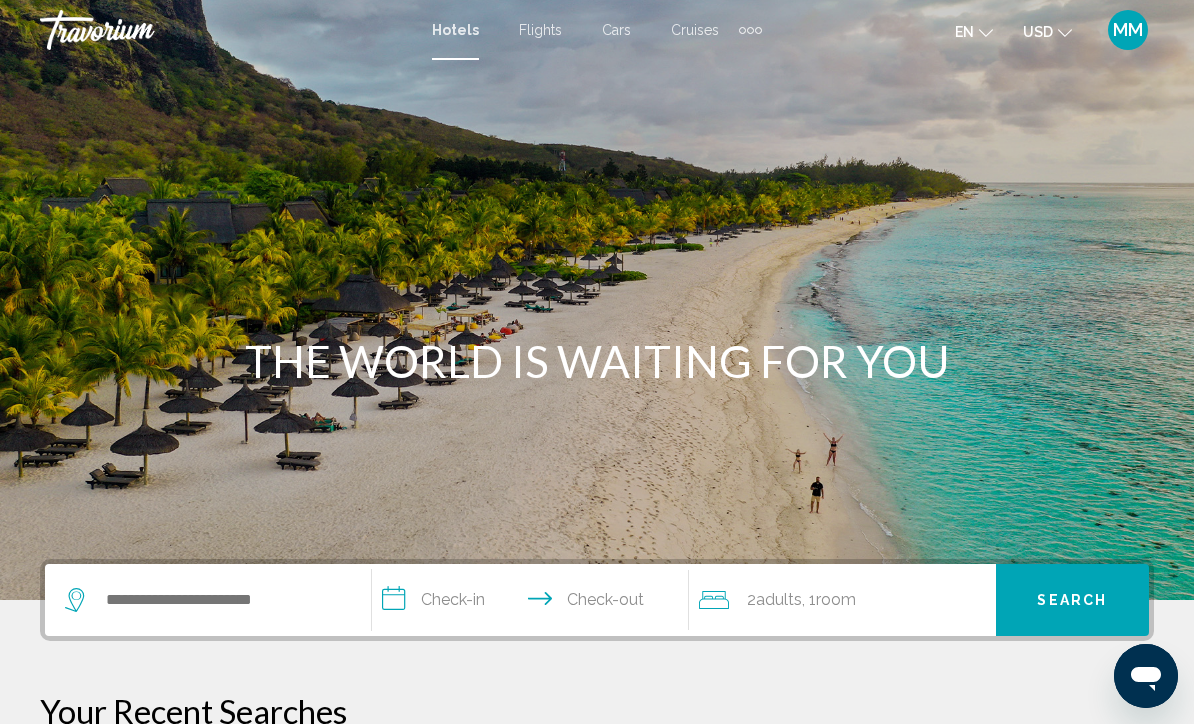 click at bounding box center [208, 600] 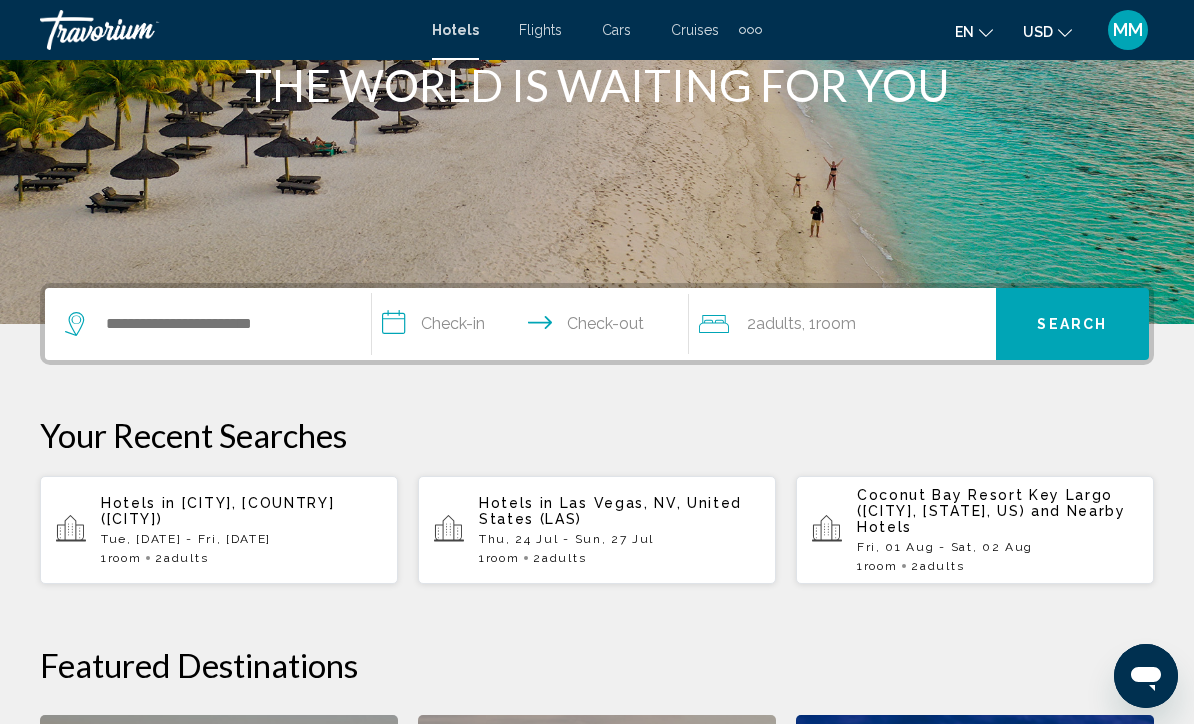 scroll, scrollTop: 494, scrollLeft: 0, axis: vertical 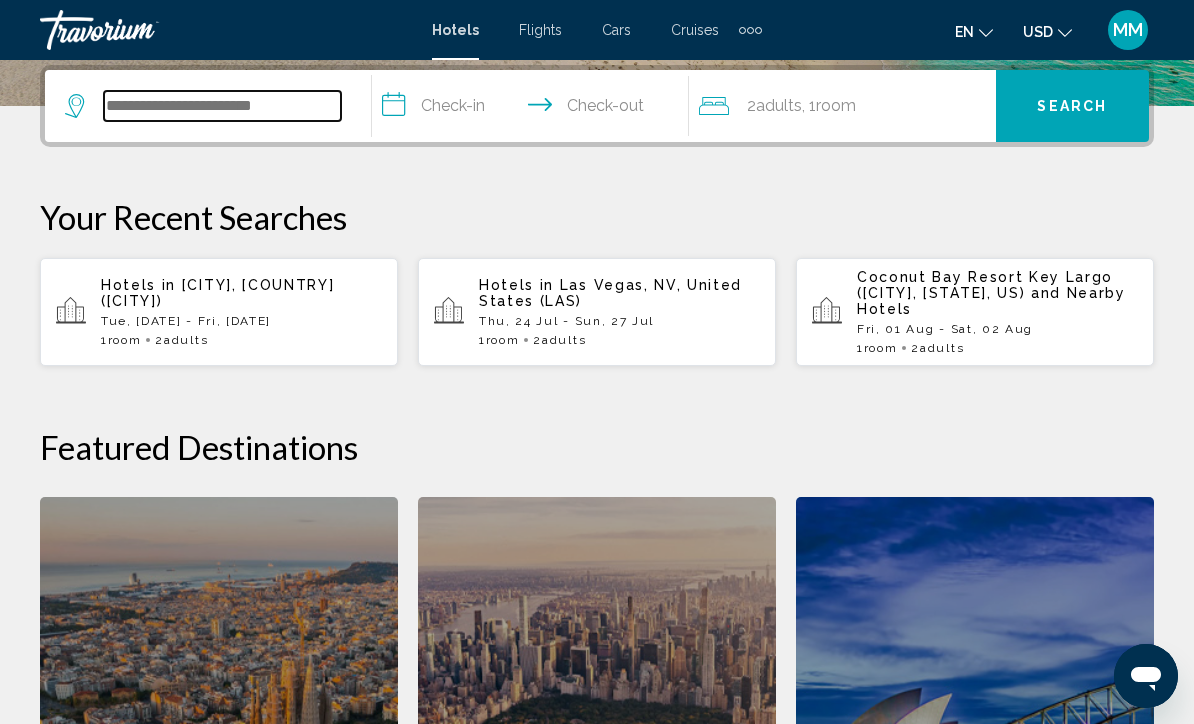 click at bounding box center (222, 106) 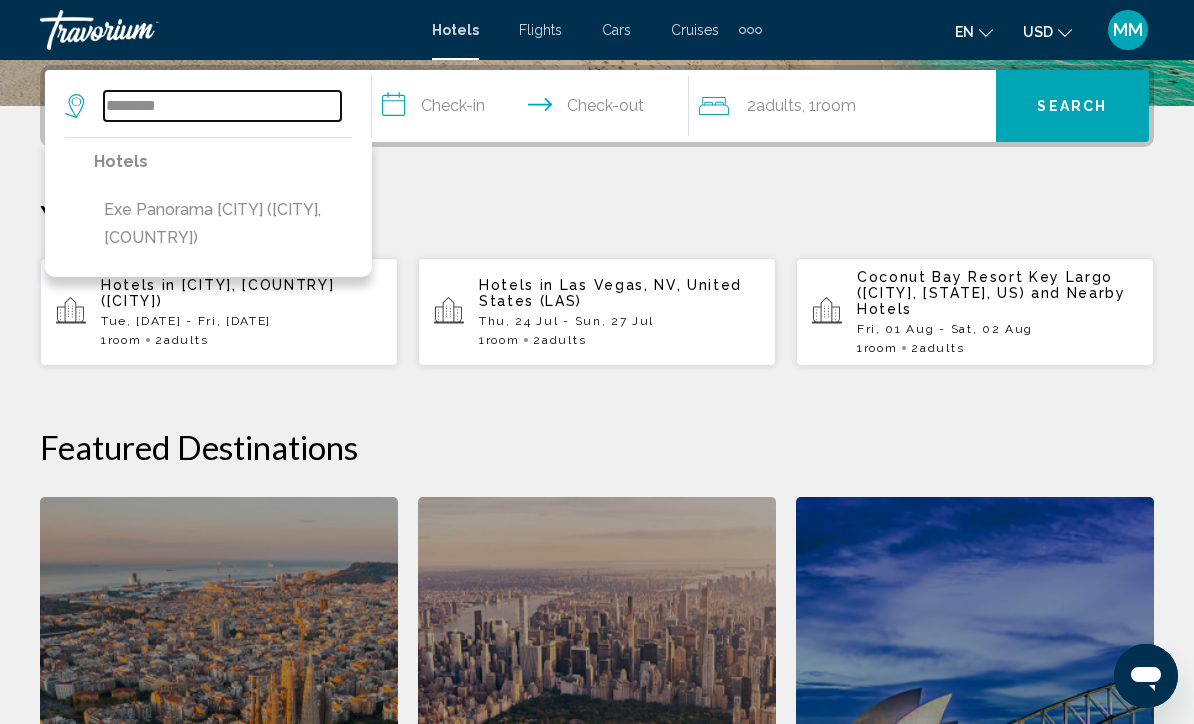 type on "********" 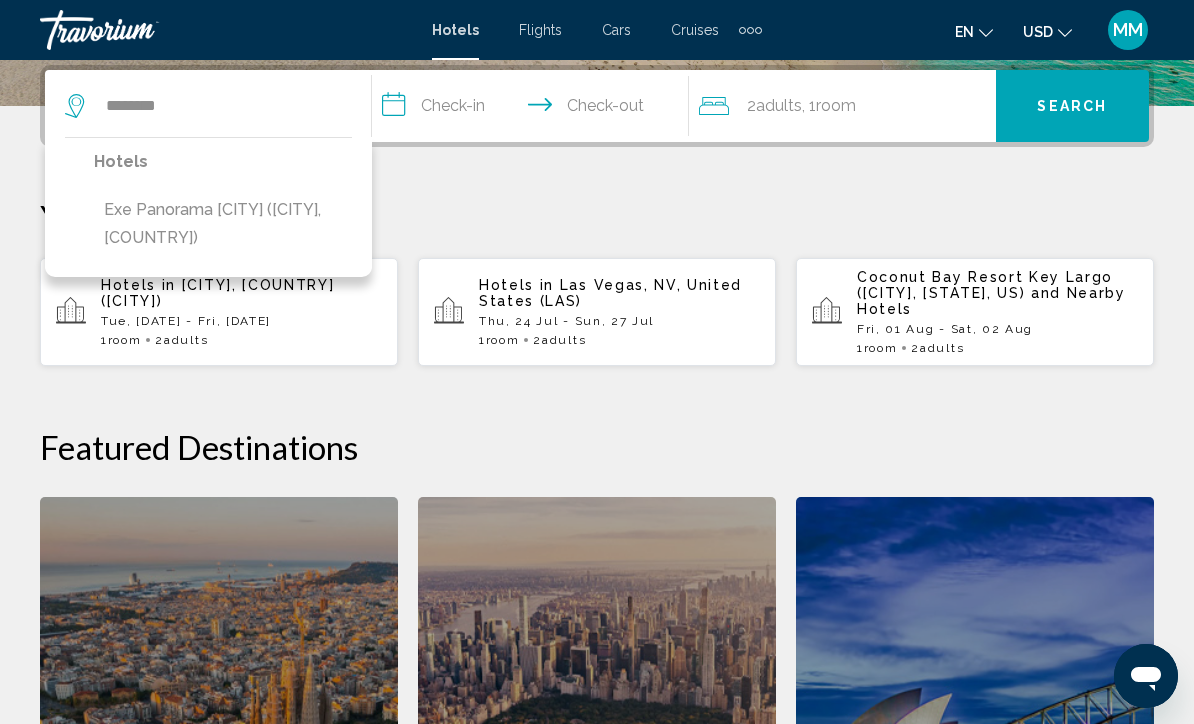 click on "Exe Panorama Paris (Paris, FR)" at bounding box center [223, 224] 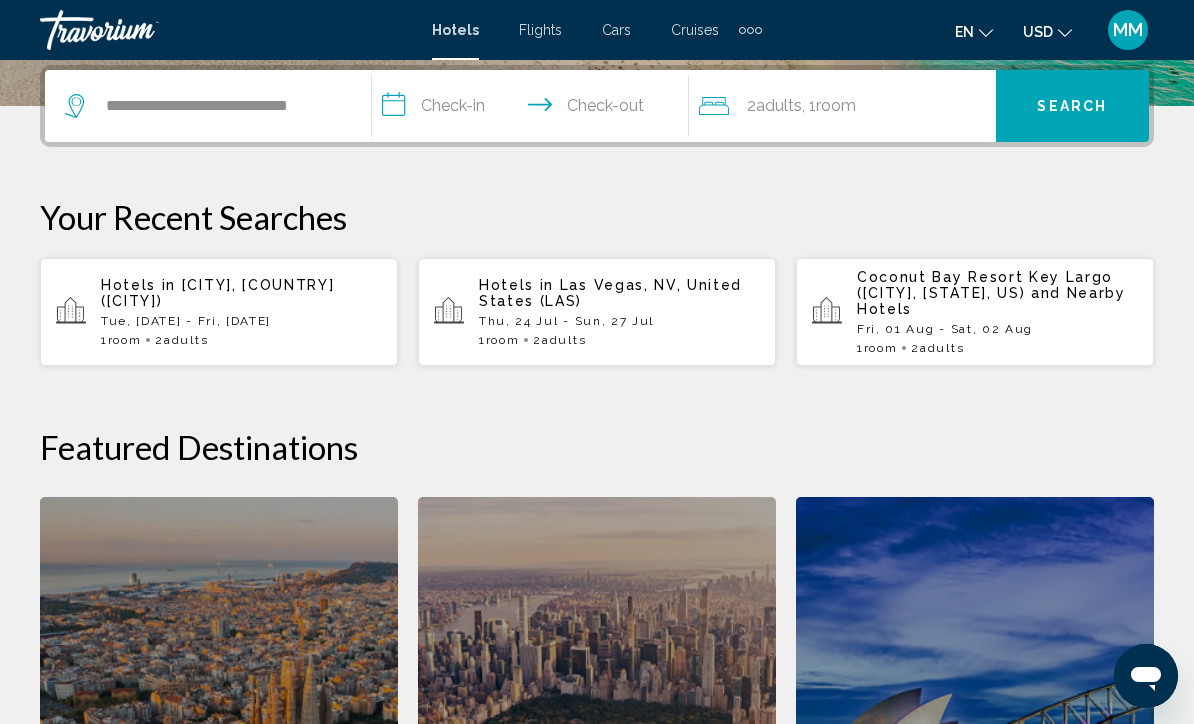 click on "**********" at bounding box center (534, 109) 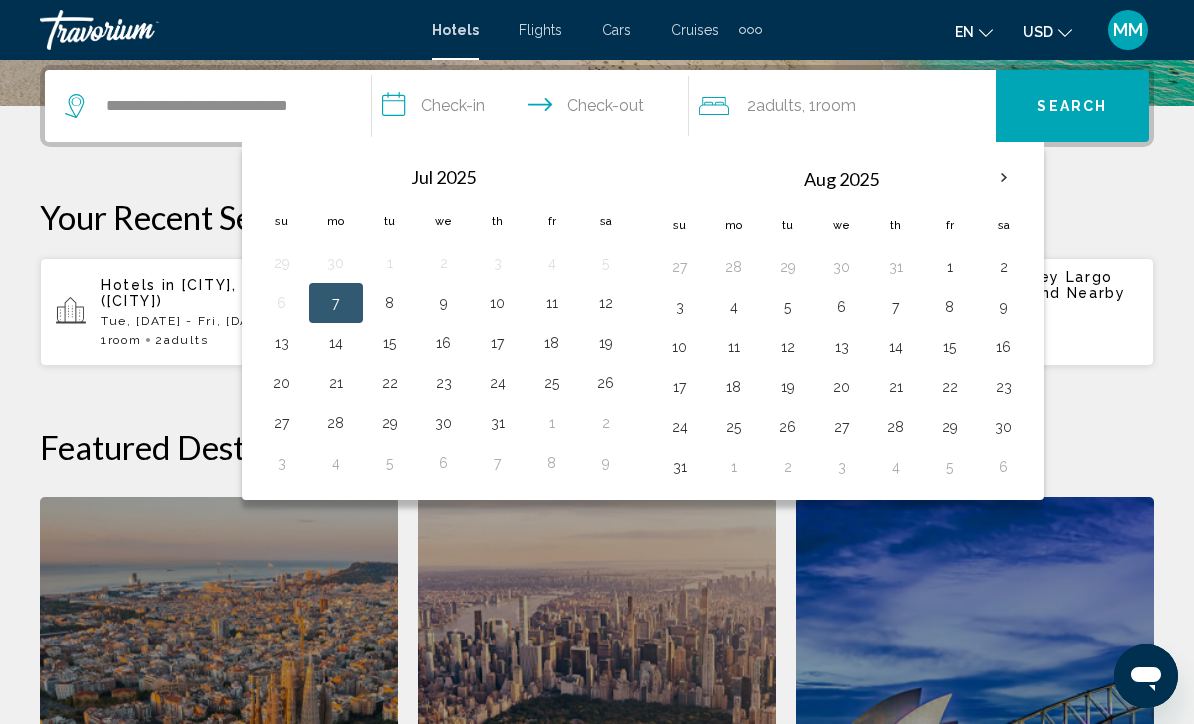click on "12" at bounding box center [788, 347] 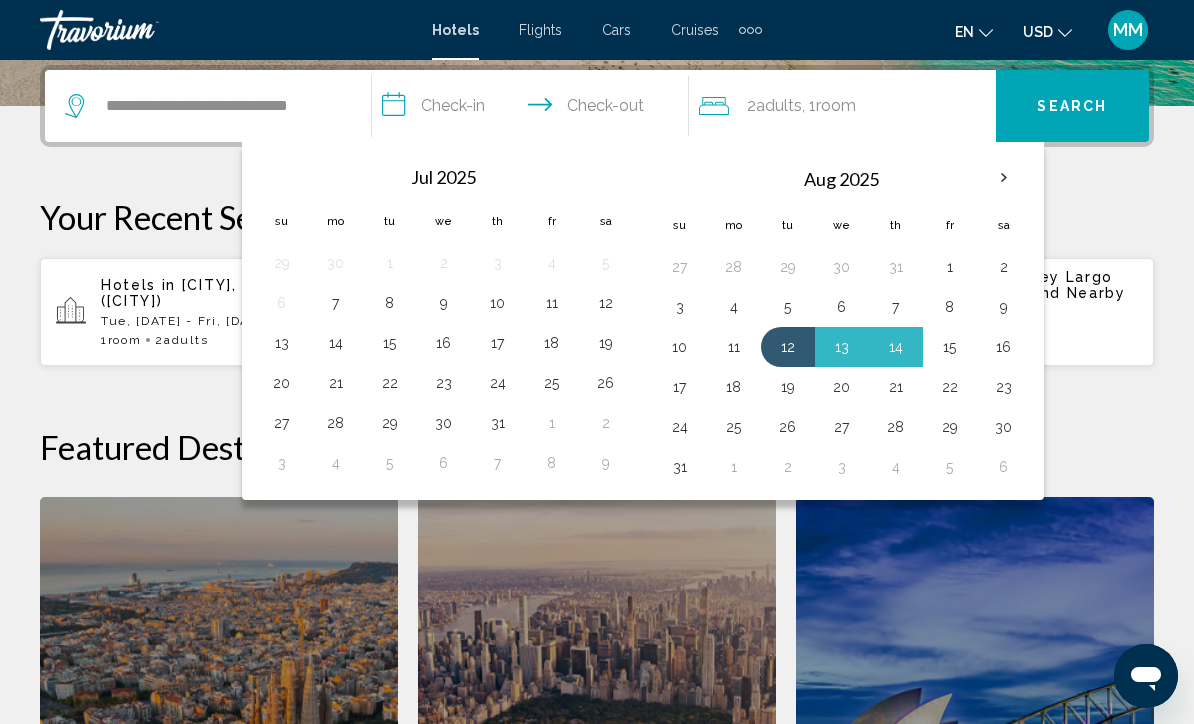 click on "15" at bounding box center (950, 347) 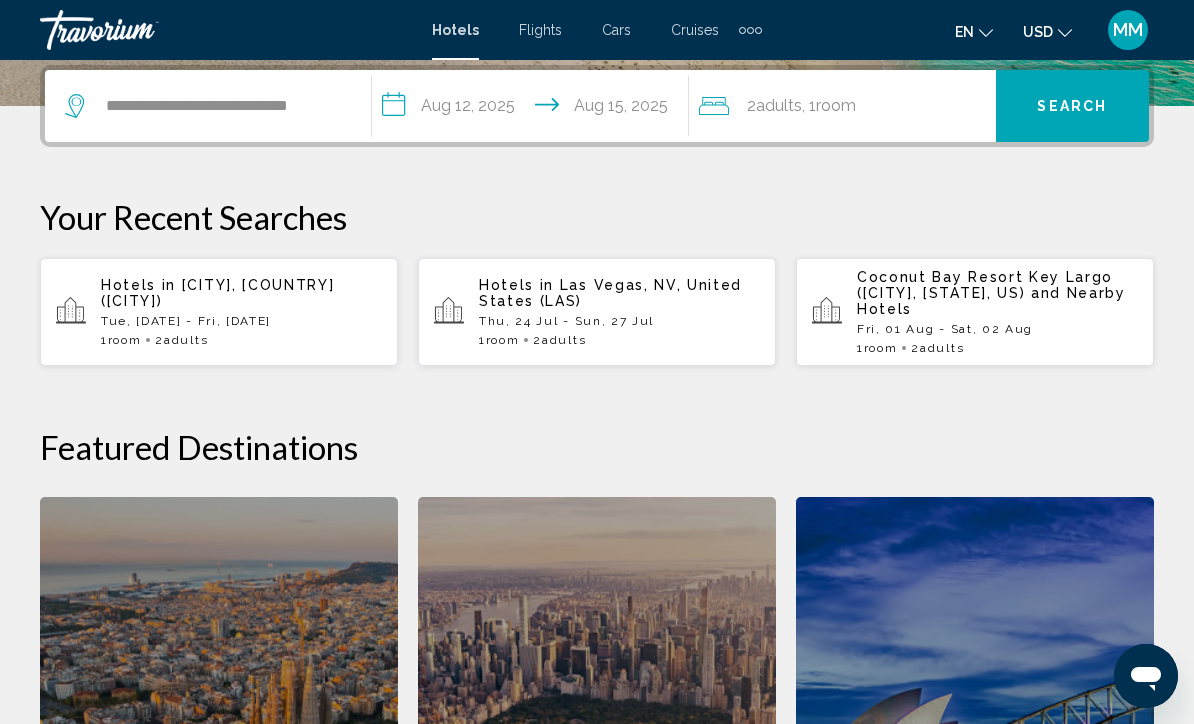 click on "Search" at bounding box center [1072, 107] 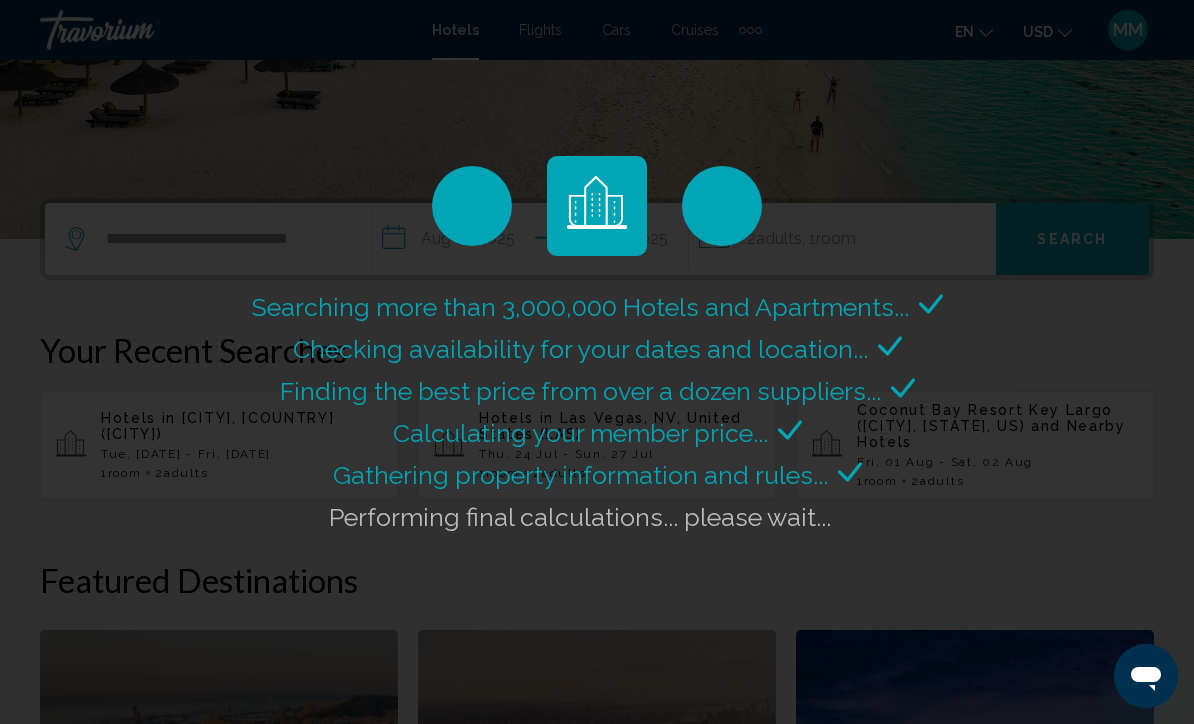 scroll, scrollTop: 359, scrollLeft: 0, axis: vertical 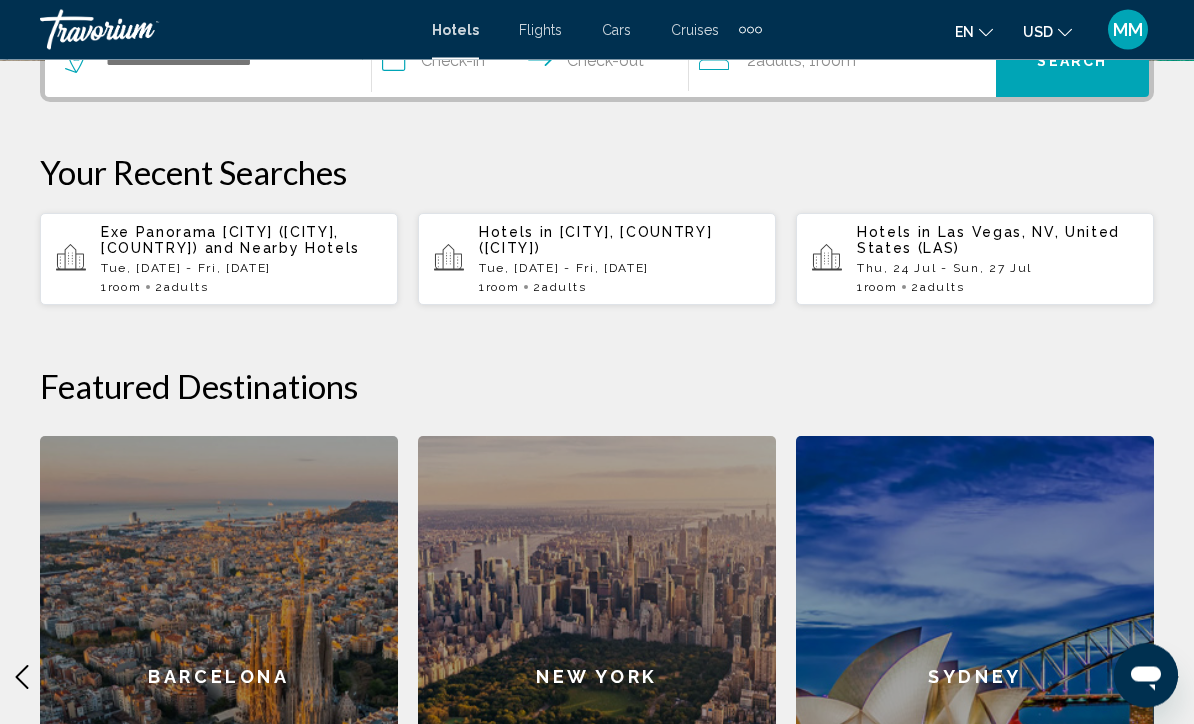 click on "[DAY], [DATE] [MONTH] - [DAY], [DATE] [MONTH]" at bounding box center (241, 269) 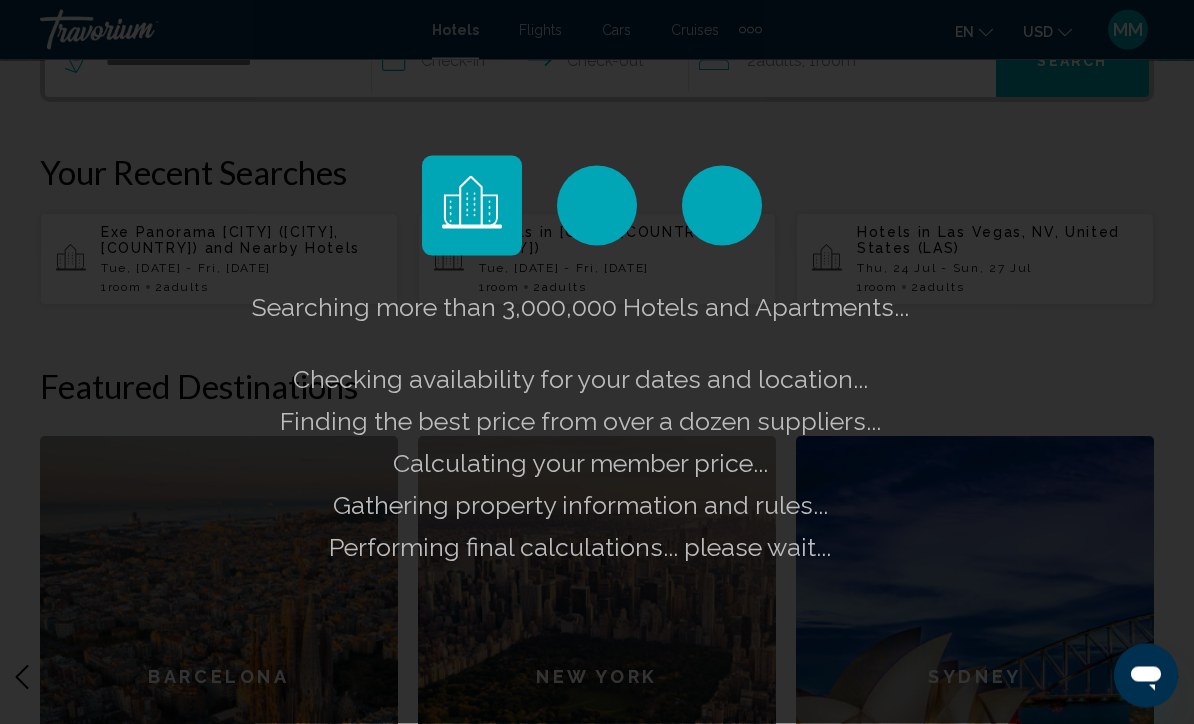 scroll, scrollTop: 539, scrollLeft: 0, axis: vertical 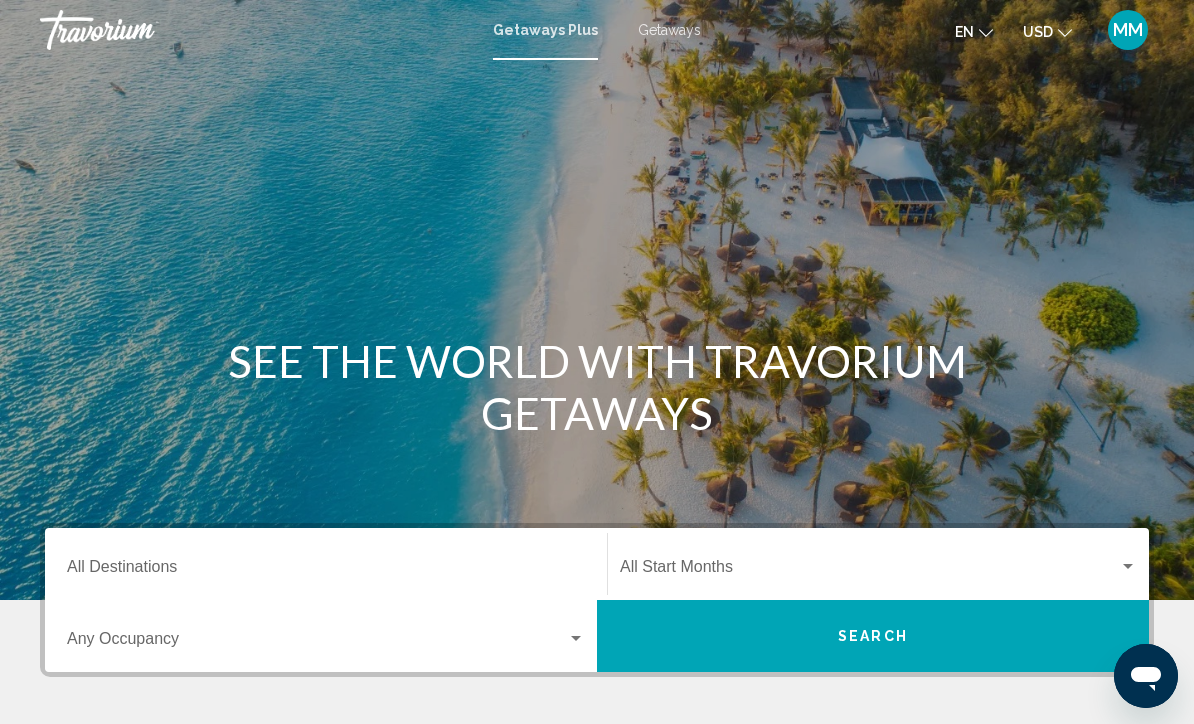 click on "Getaways" at bounding box center (669, 30) 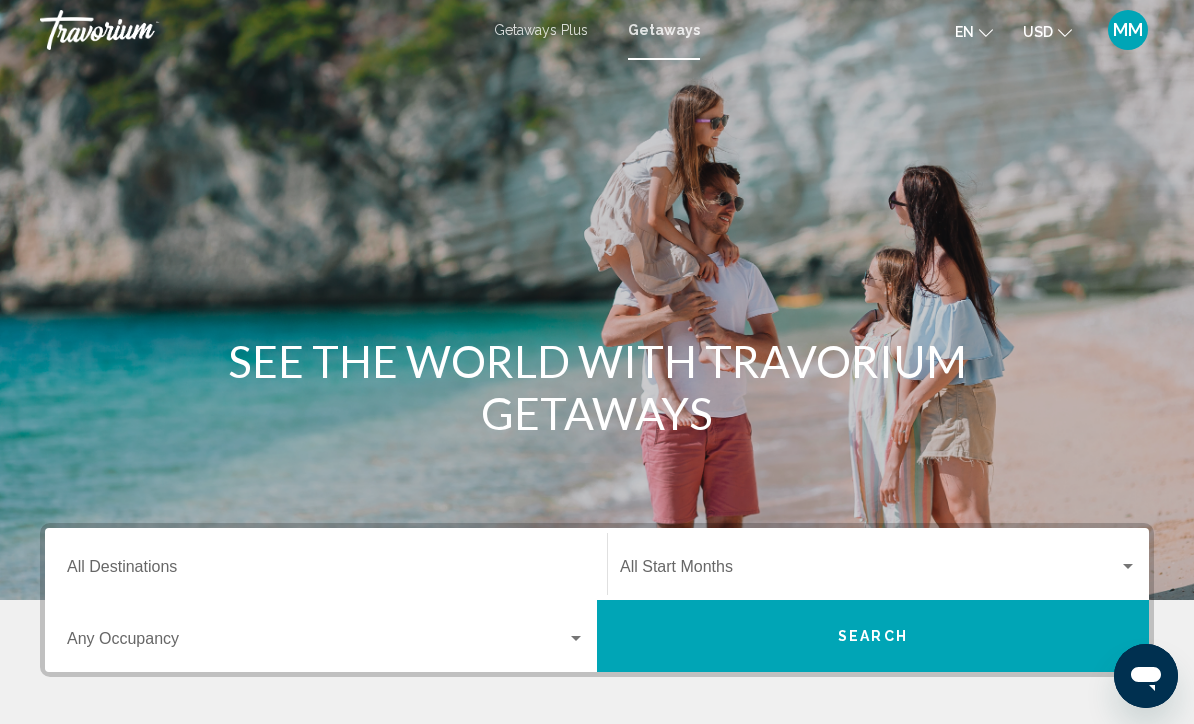 click on "Destination All Destinations" at bounding box center (326, 571) 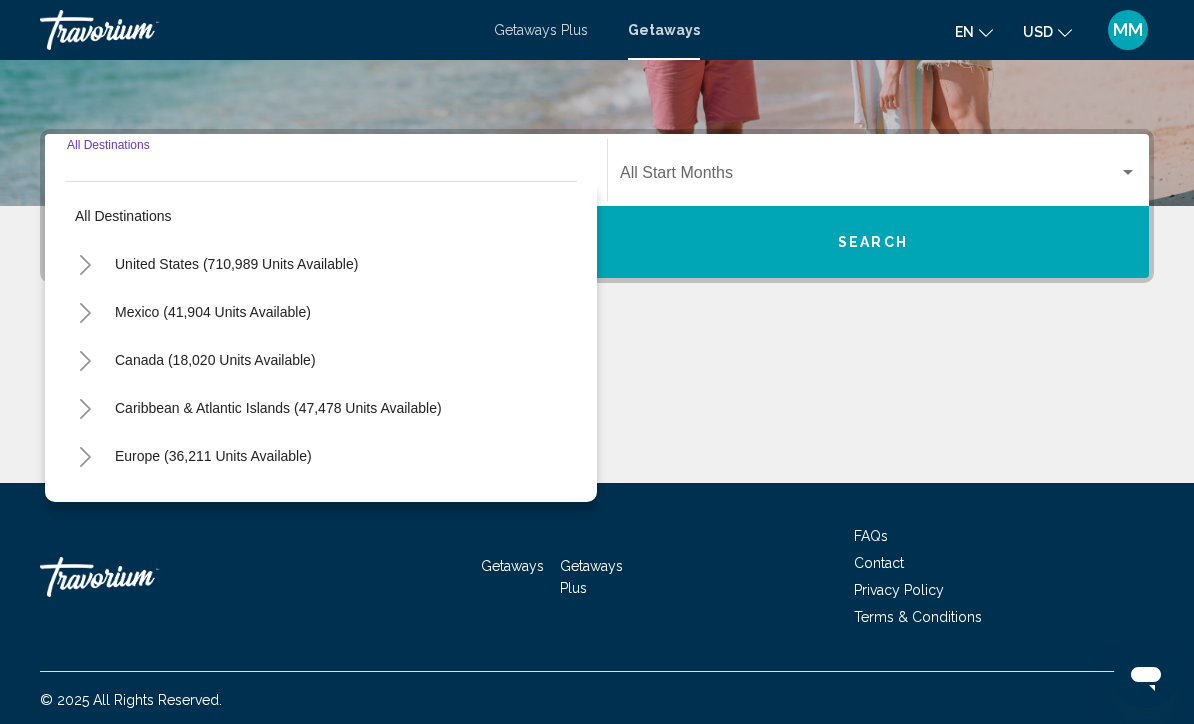scroll, scrollTop: 398, scrollLeft: 0, axis: vertical 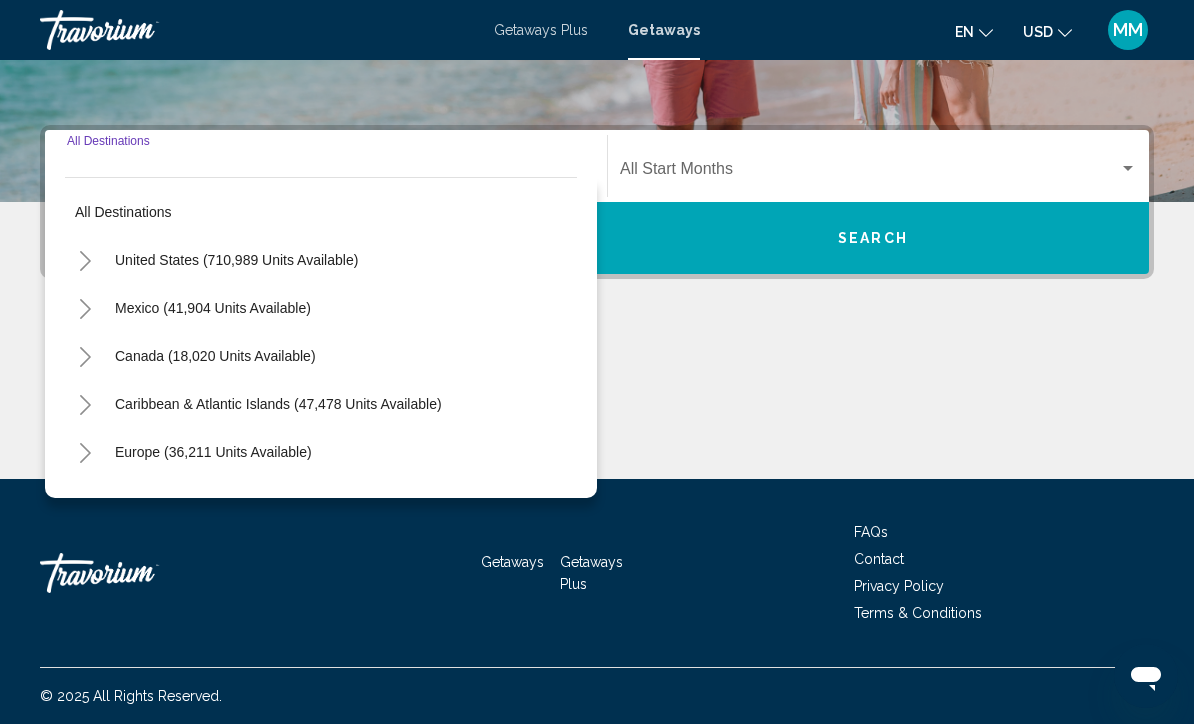 click at bounding box center (85, 260) 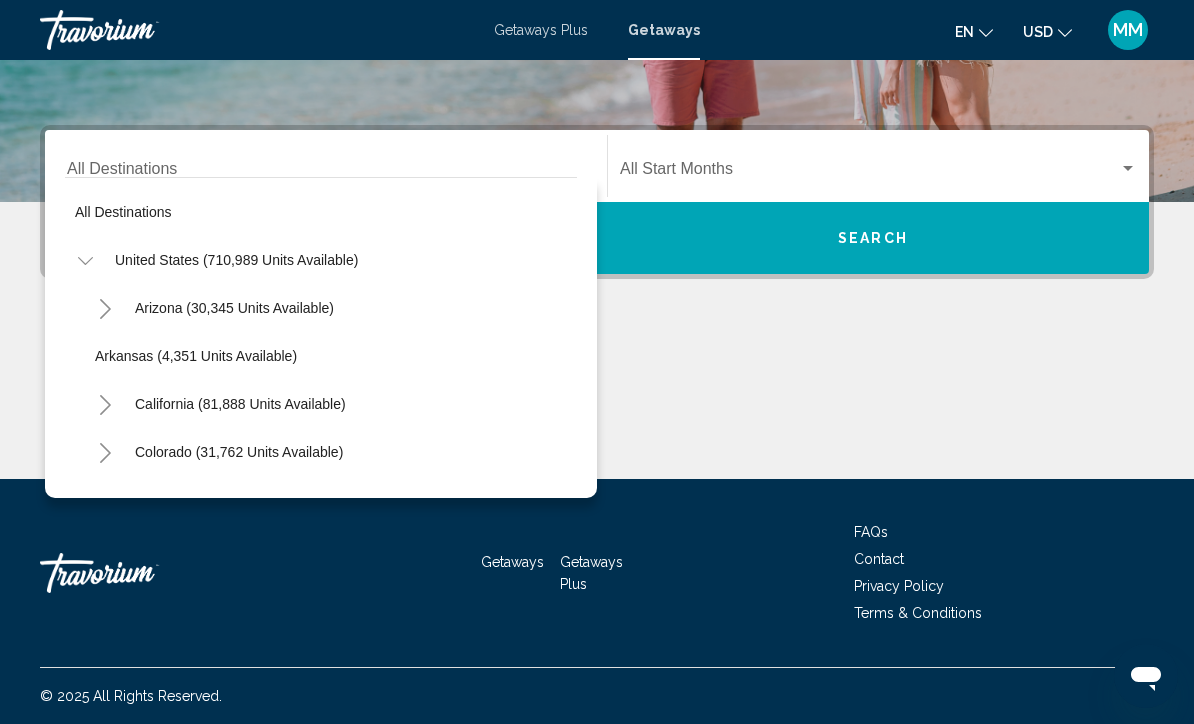 click at bounding box center [85, 260] 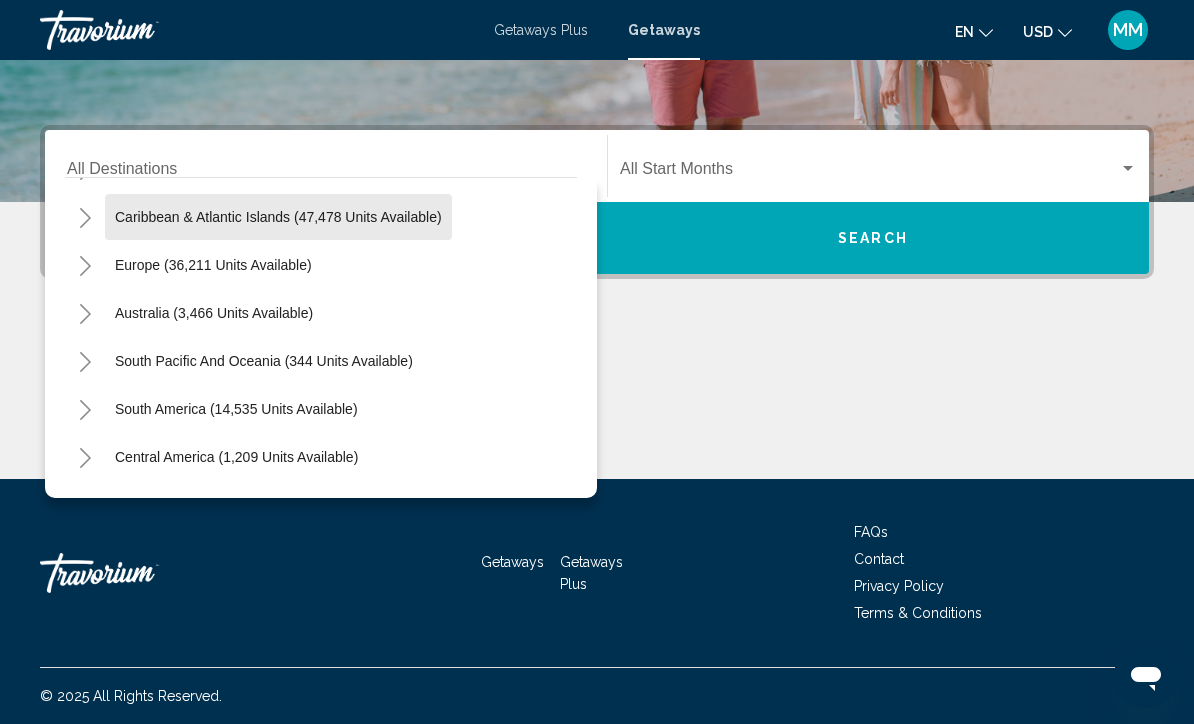 scroll, scrollTop: 200, scrollLeft: 0, axis: vertical 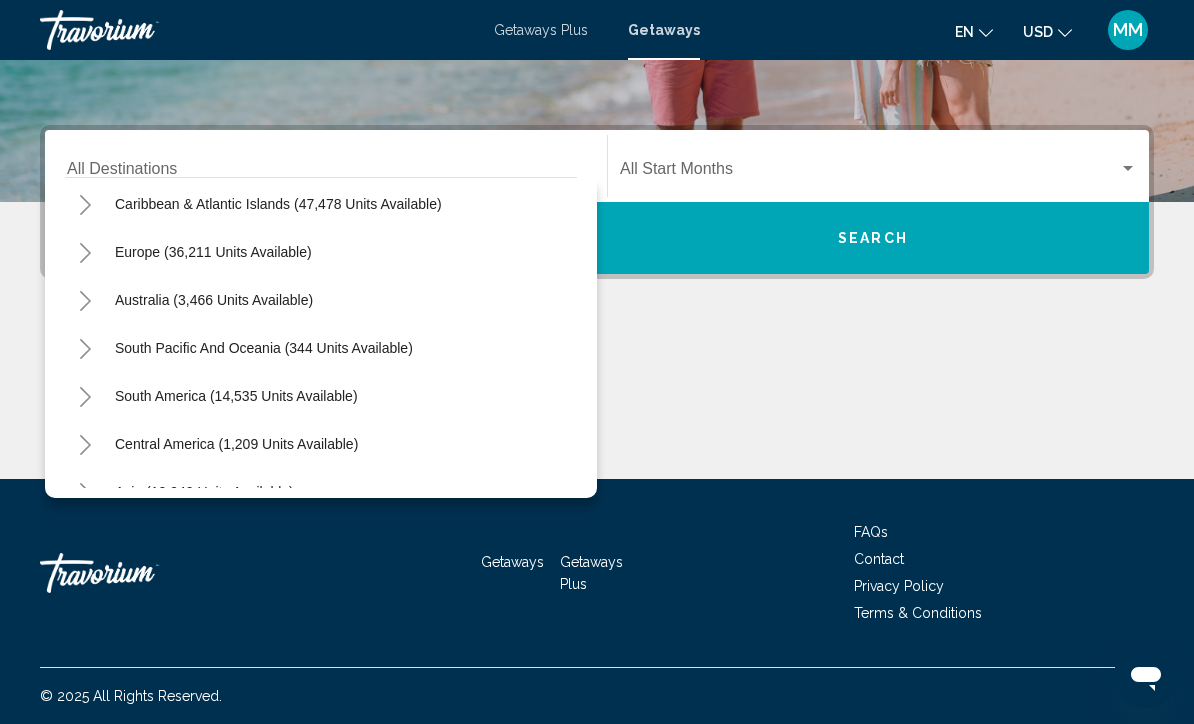 click at bounding box center [85, 252] 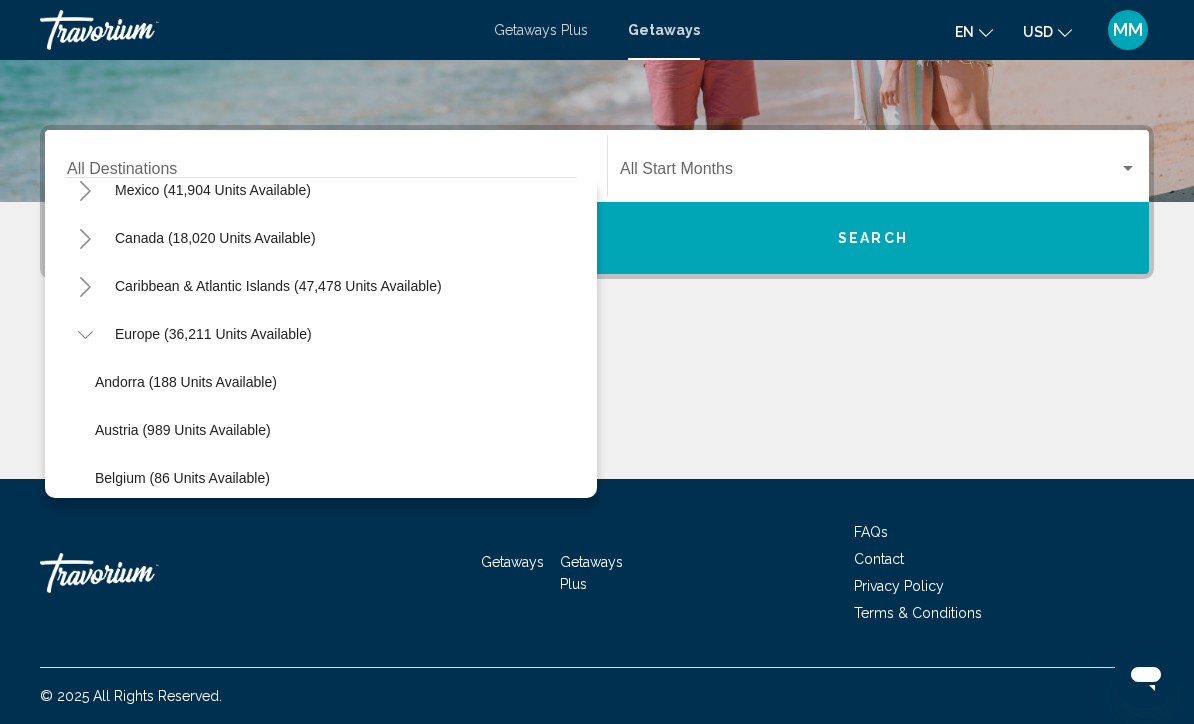 scroll, scrollTop: 120, scrollLeft: 0, axis: vertical 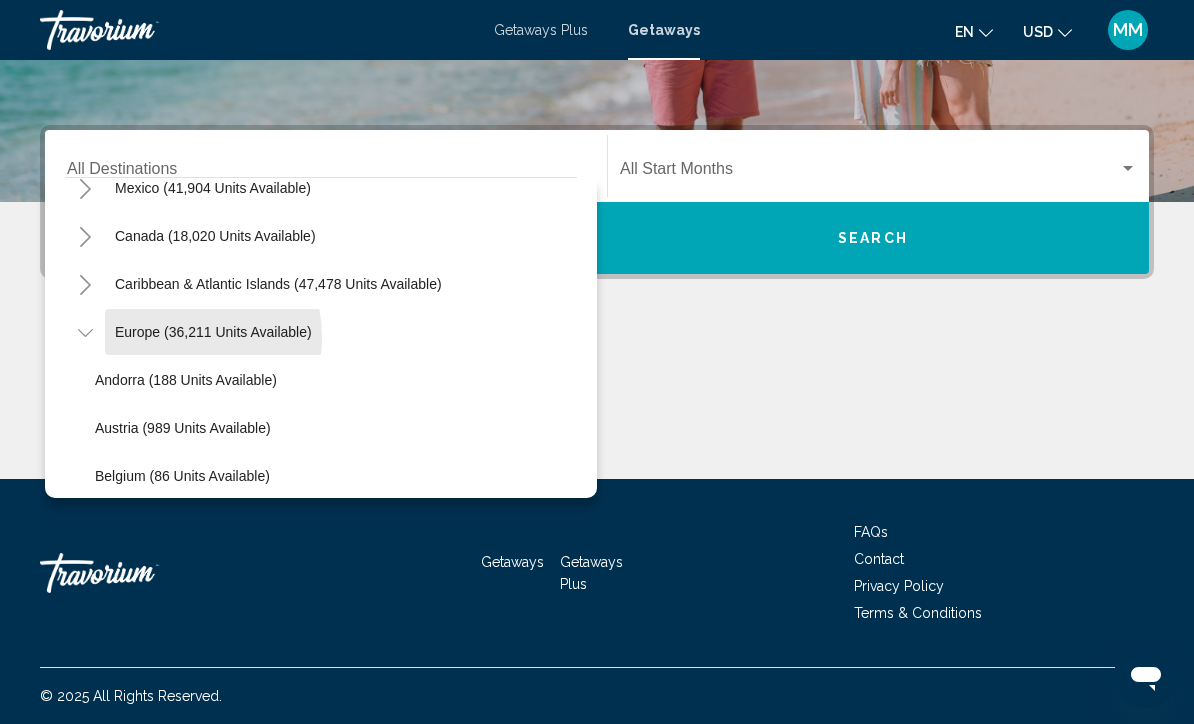 click on "Europe (36,211 units available)" at bounding box center [236, 140] 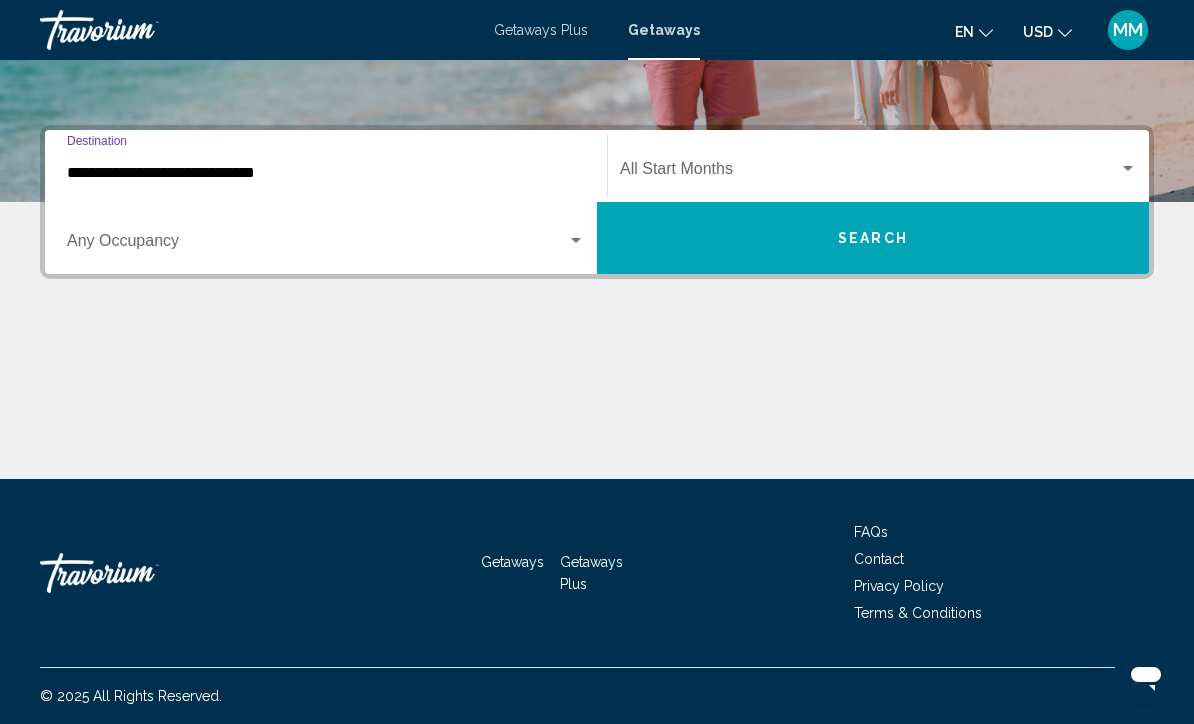 click at bounding box center [869, 173] 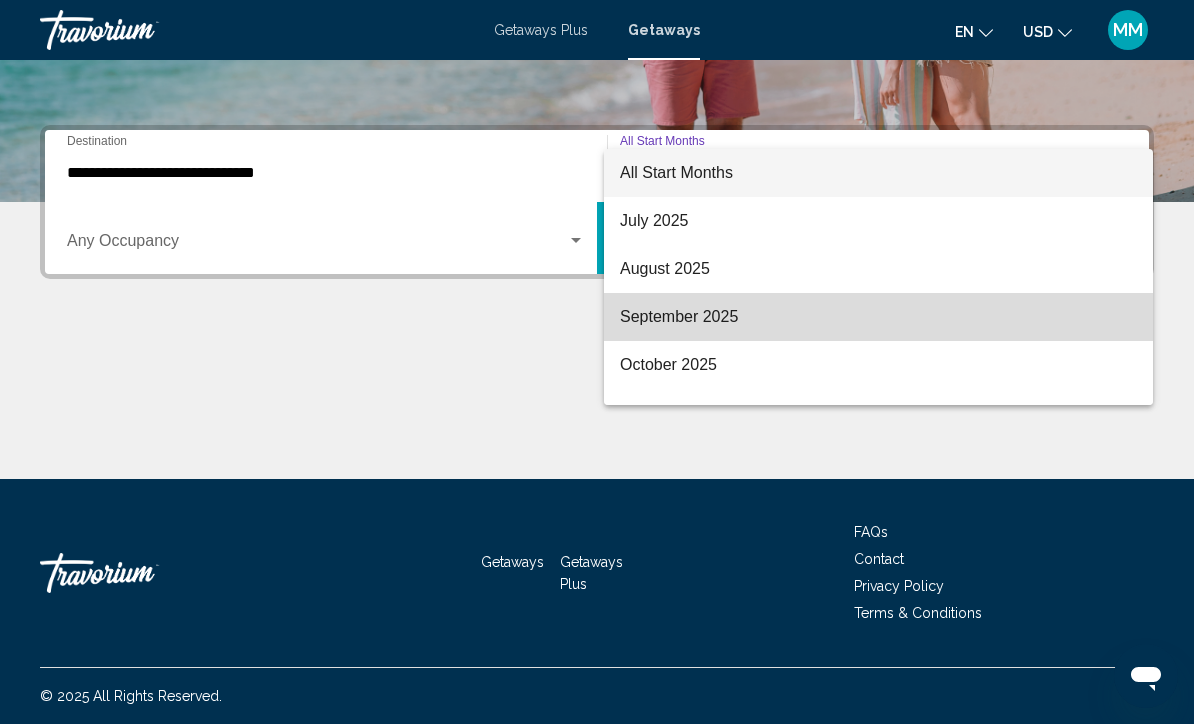 click on "September 2025" at bounding box center [878, 317] 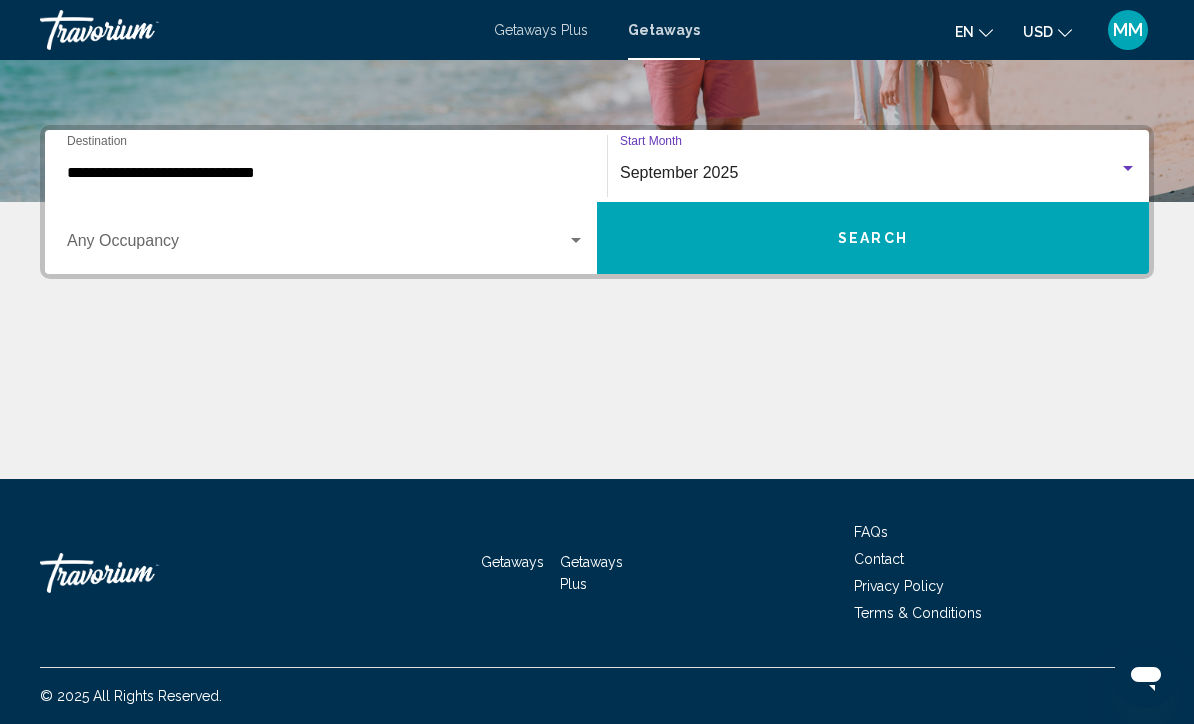 click on "Search" at bounding box center [873, 238] 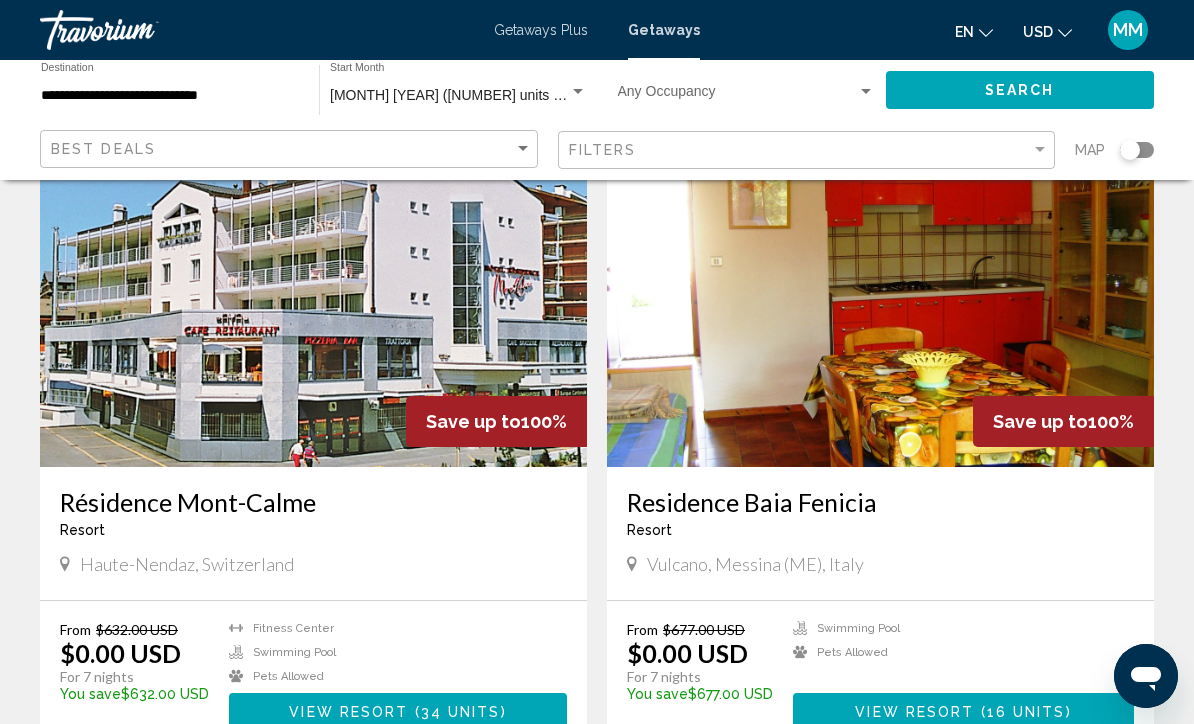 scroll, scrollTop: 0, scrollLeft: 0, axis: both 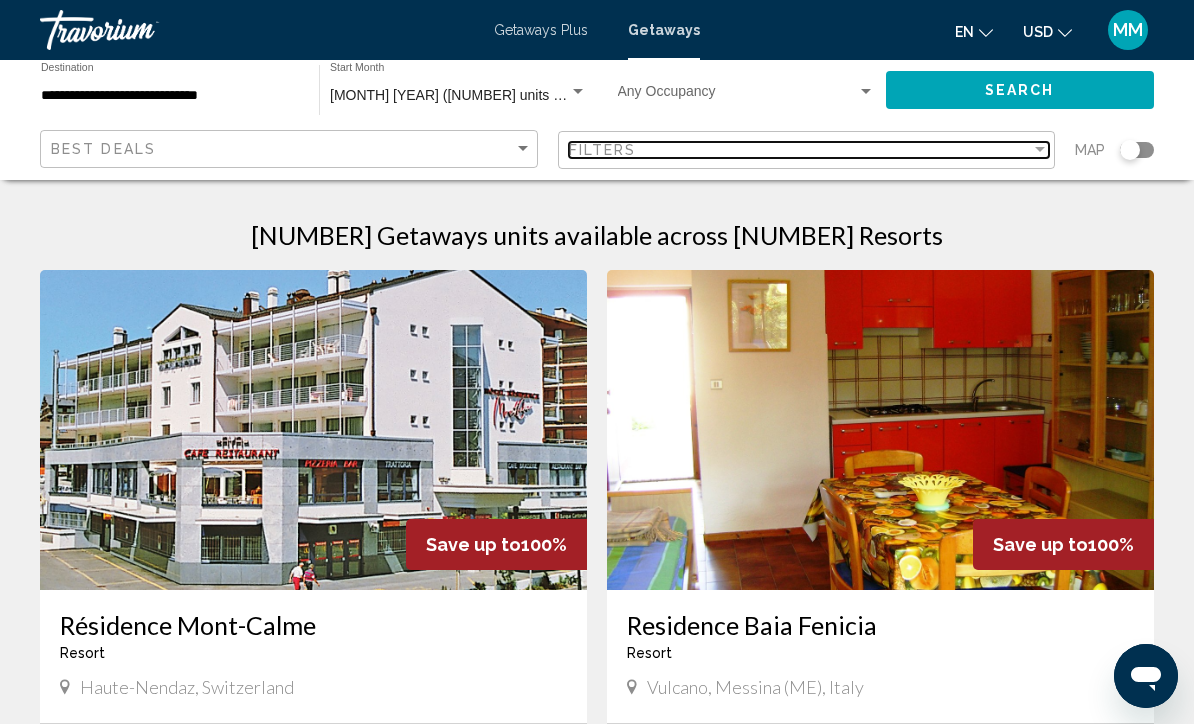 click at bounding box center [1040, 150] 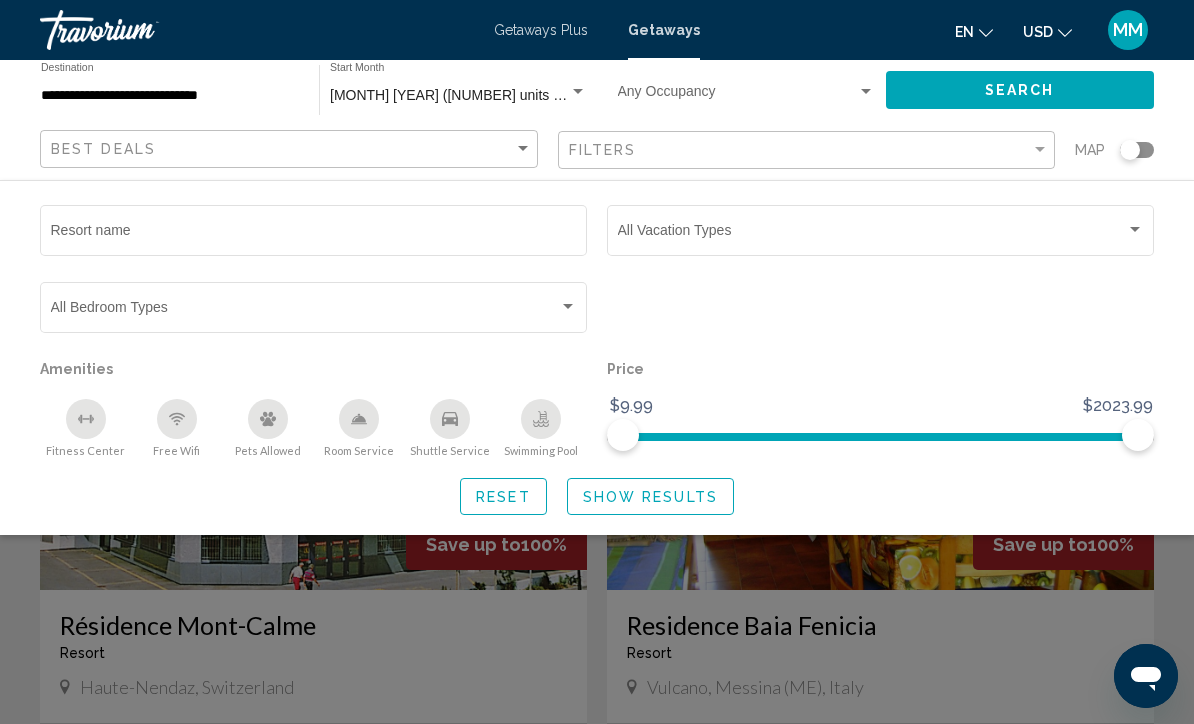 click at bounding box center (881, 234) 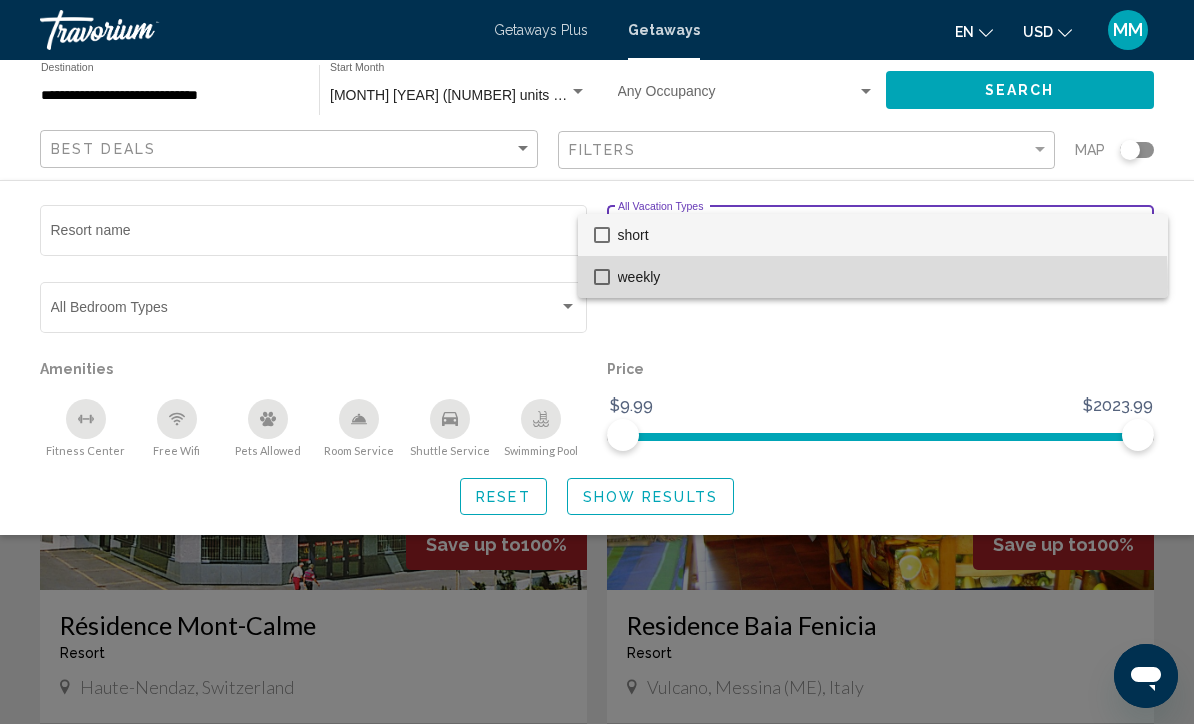 click on "weekly" at bounding box center (885, 277) 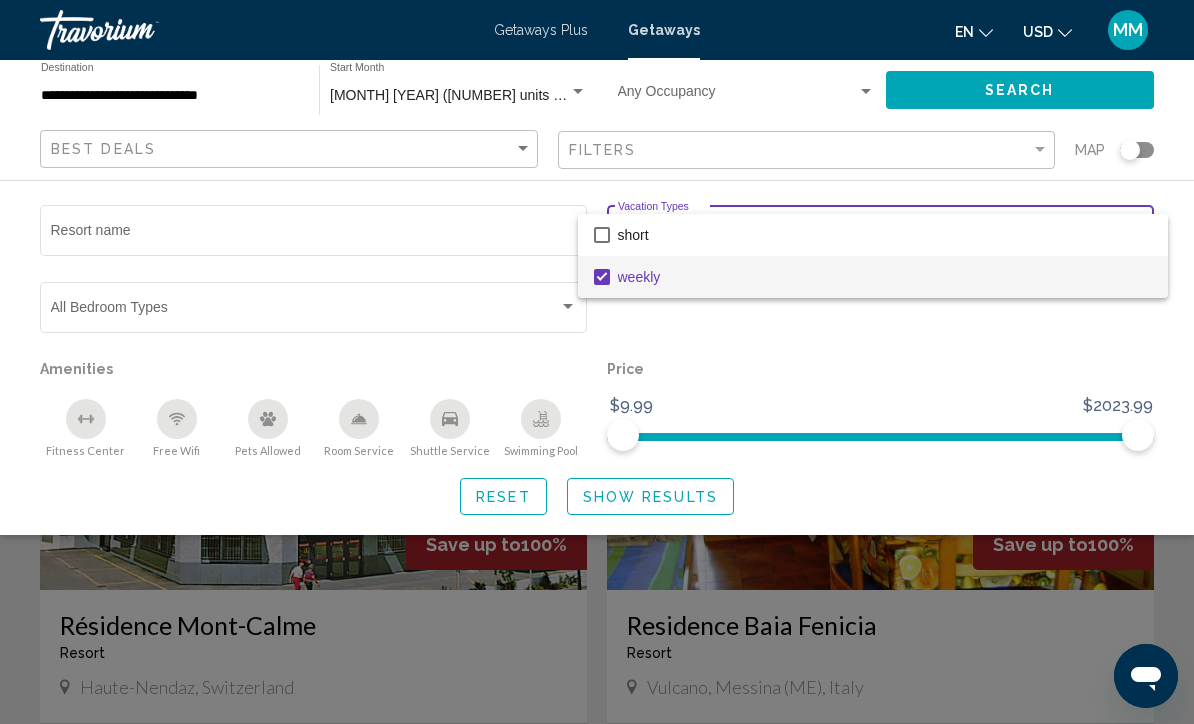 click at bounding box center [597, 362] 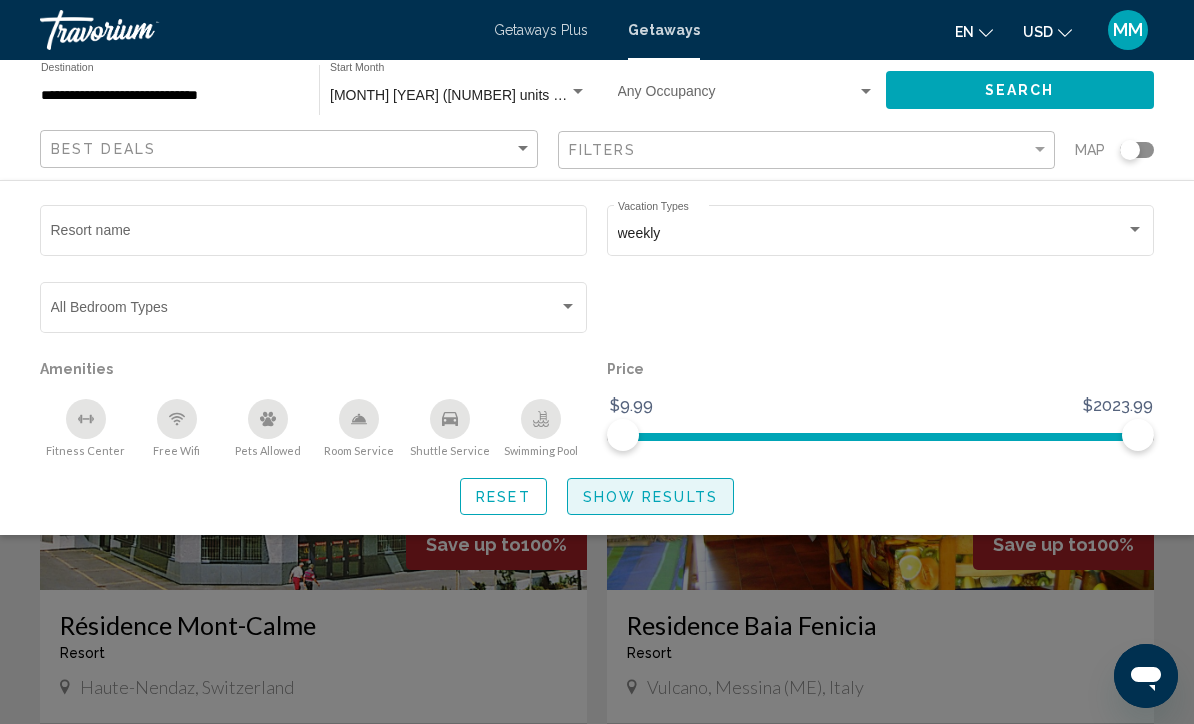 click on "Show Results" at bounding box center (650, 497) 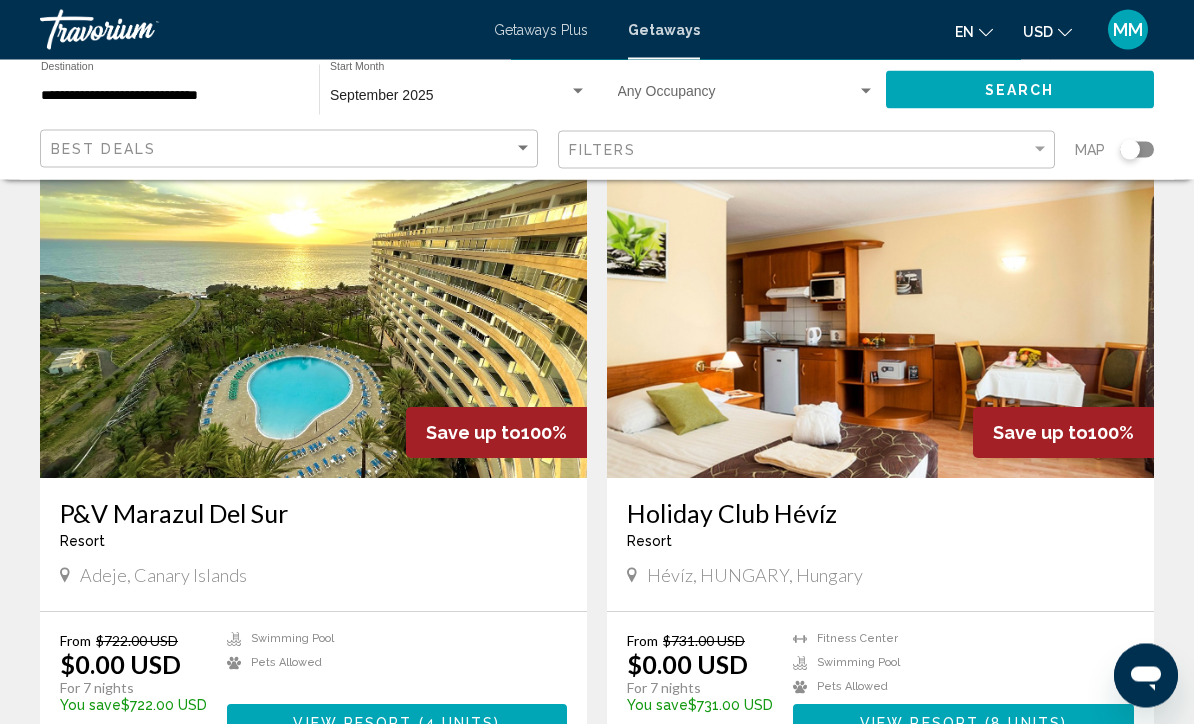scroll, scrollTop: 1399, scrollLeft: 0, axis: vertical 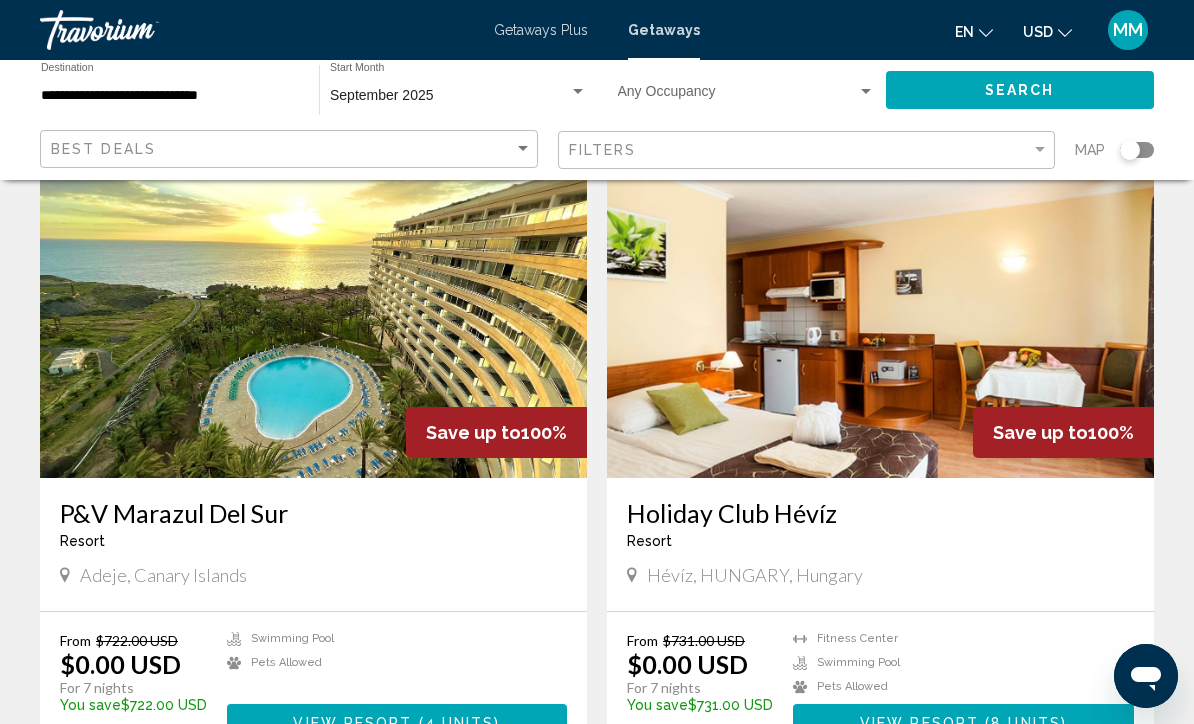 click on "View Resort" at bounding box center [352, 723] 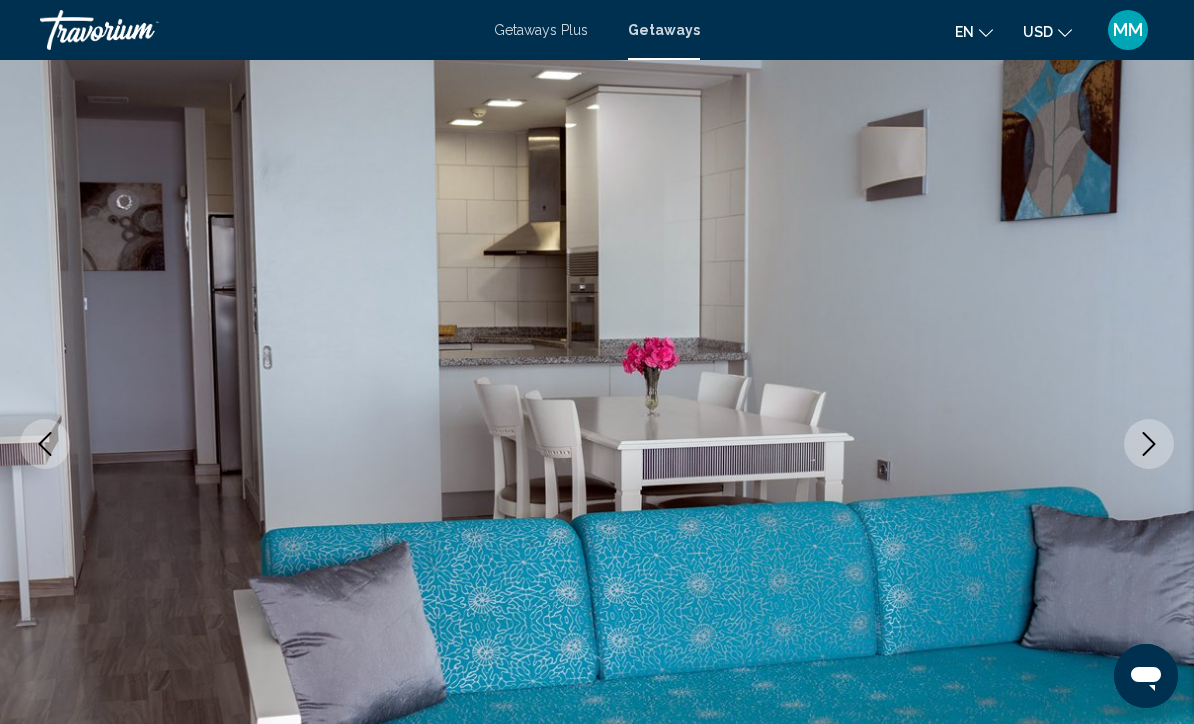 scroll, scrollTop: 178, scrollLeft: 0, axis: vertical 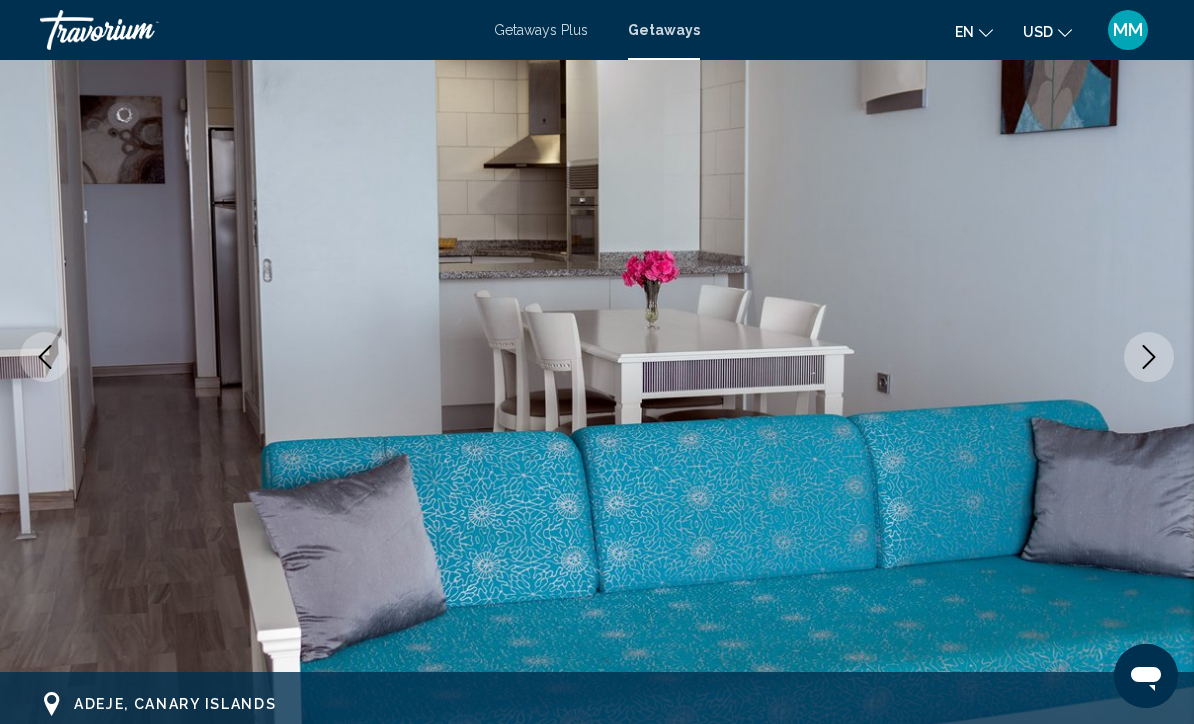 click at bounding box center (1149, 357) 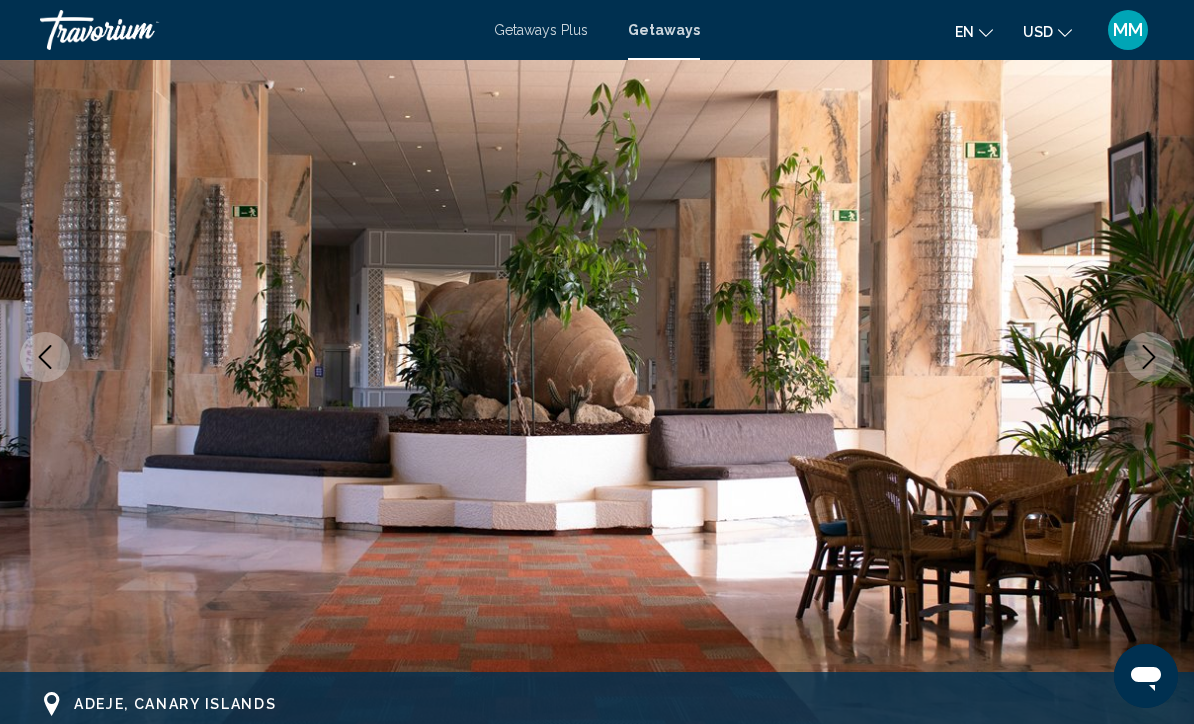 click at bounding box center [1149, 357] 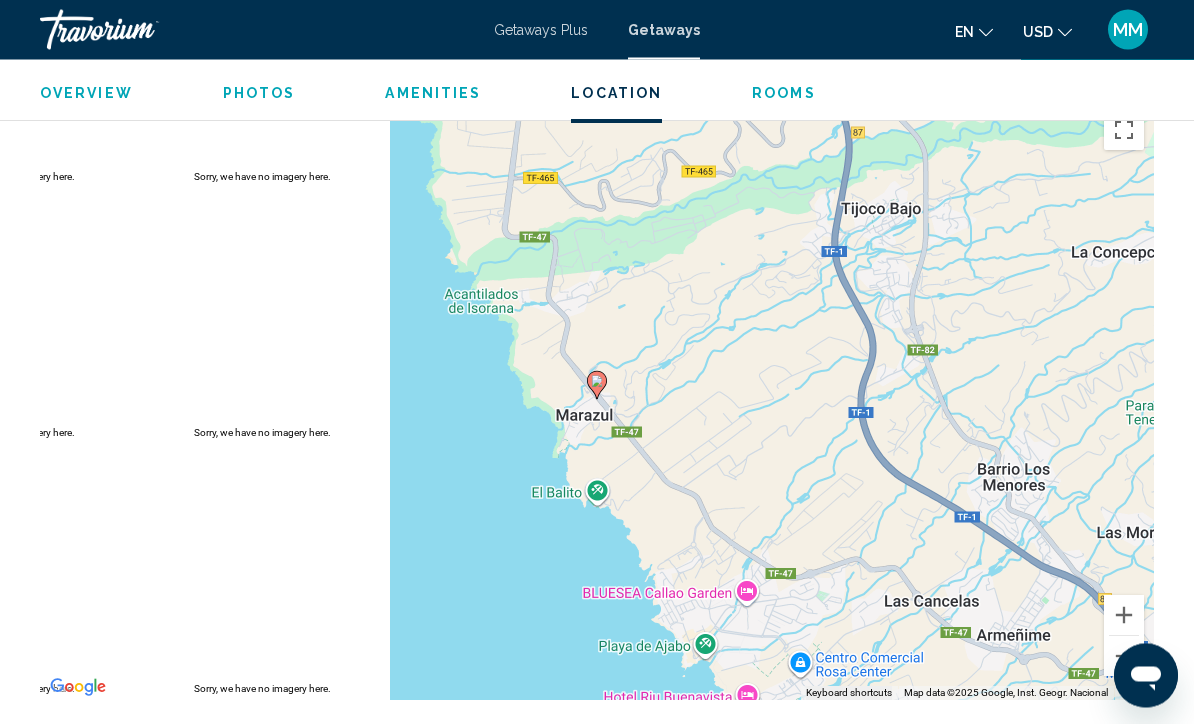 scroll, scrollTop: 3043, scrollLeft: 0, axis: vertical 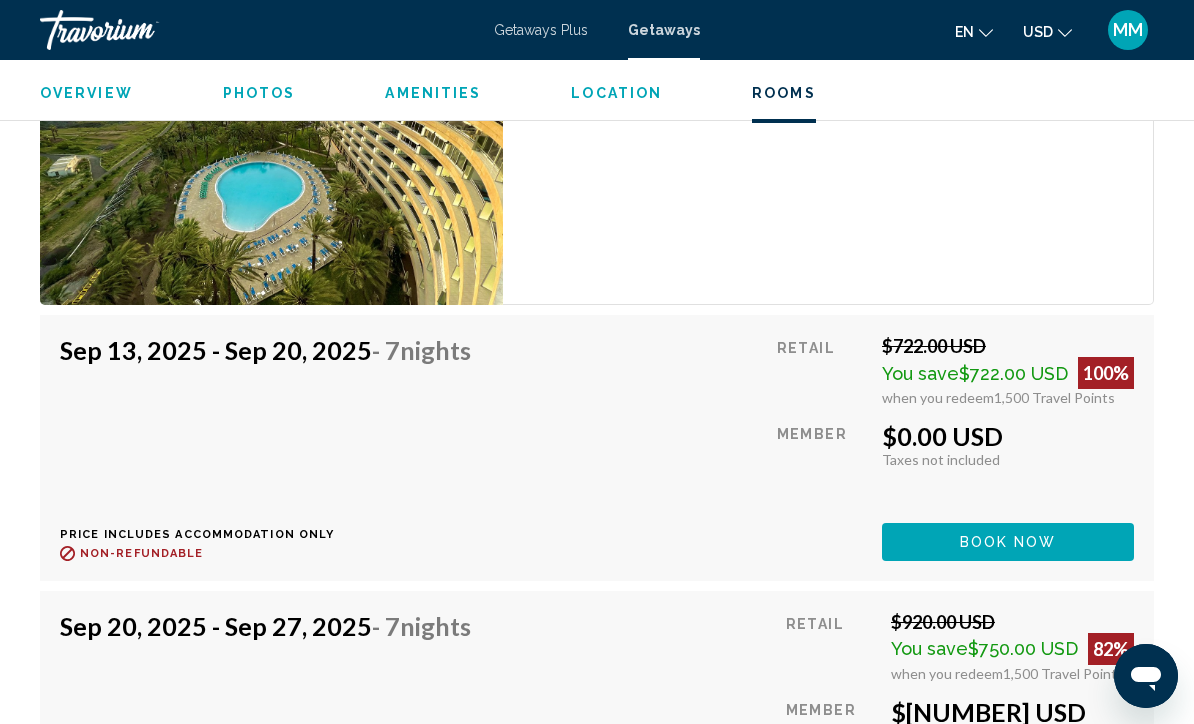 click on "Book now" at bounding box center [1008, 543] 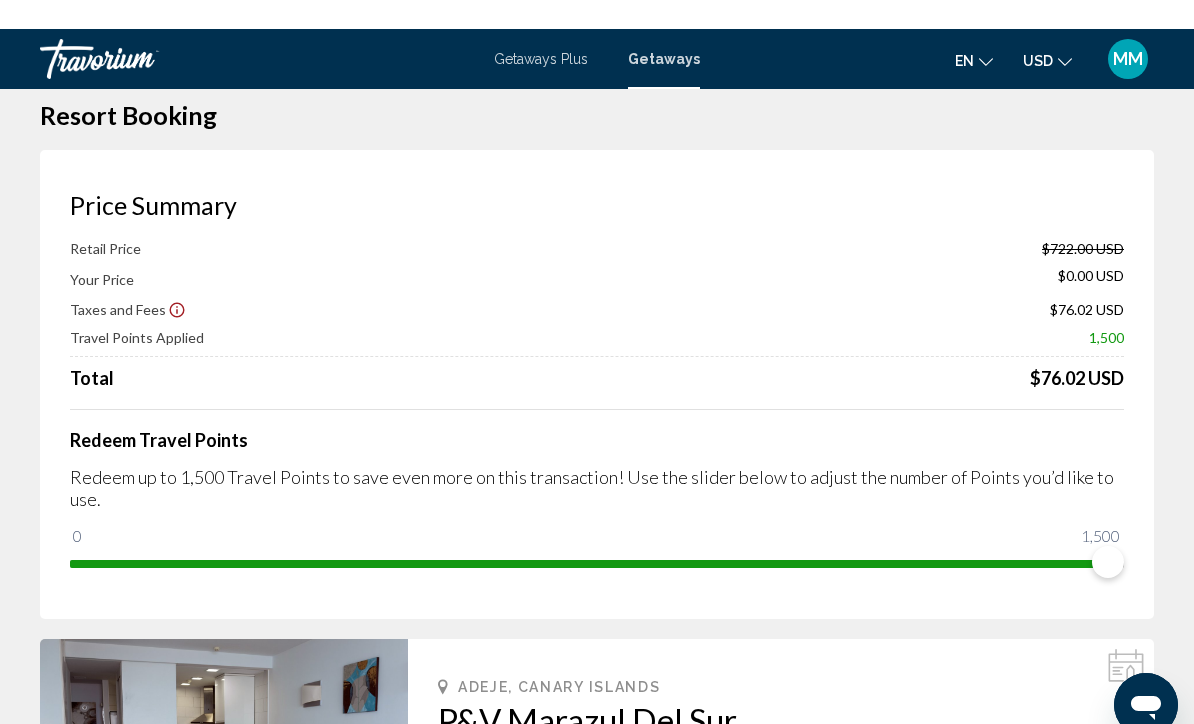 scroll, scrollTop: 0, scrollLeft: 0, axis: both 